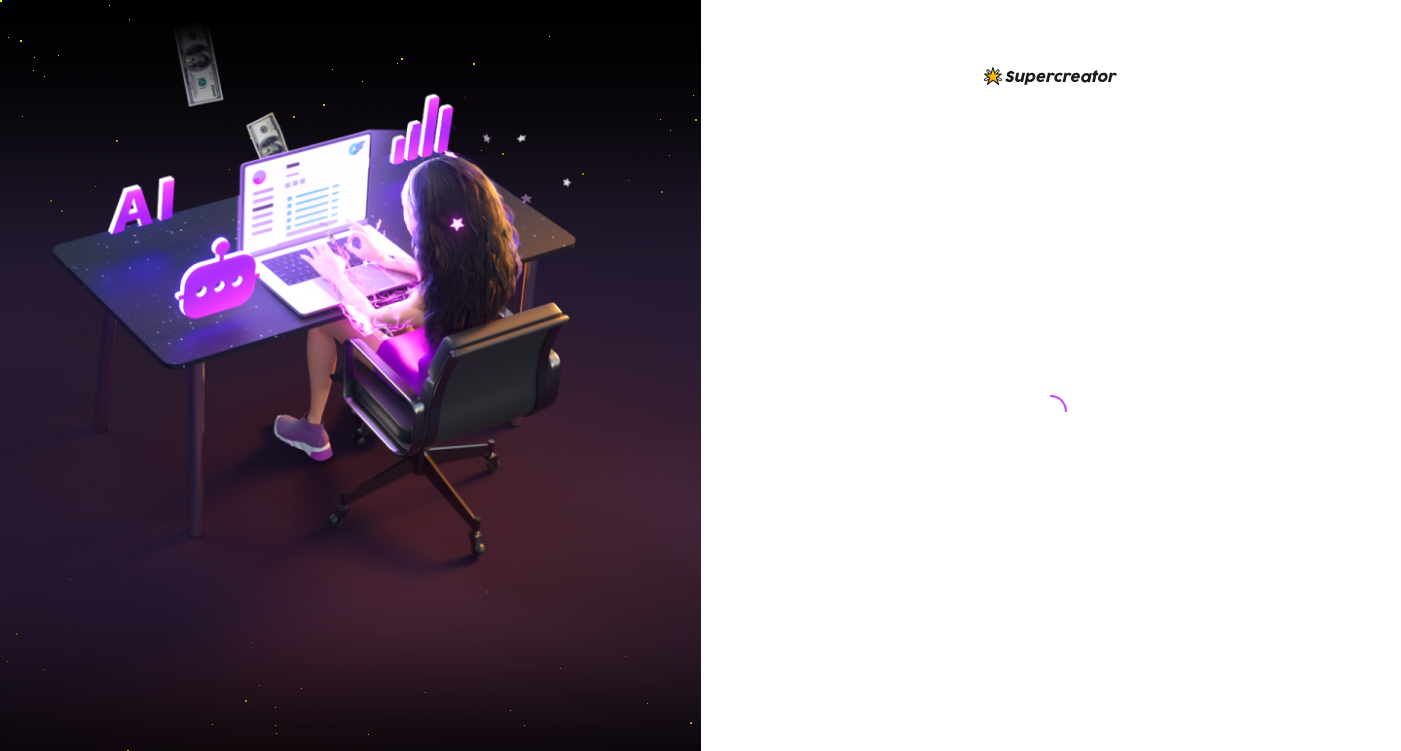scroll, scrollTop: 0, scrollLeft: 0, axis: both 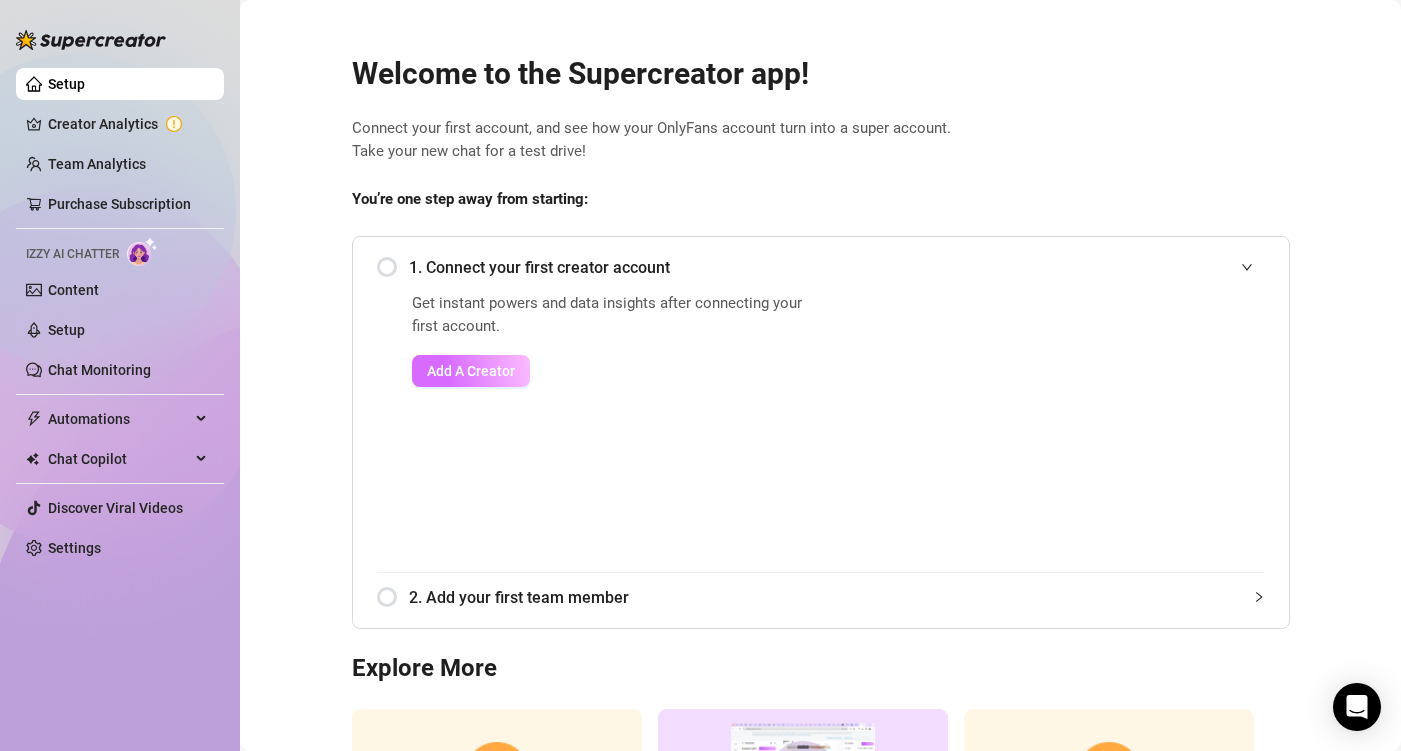 click on "Add A Creator" at bounding box center [471, 371] 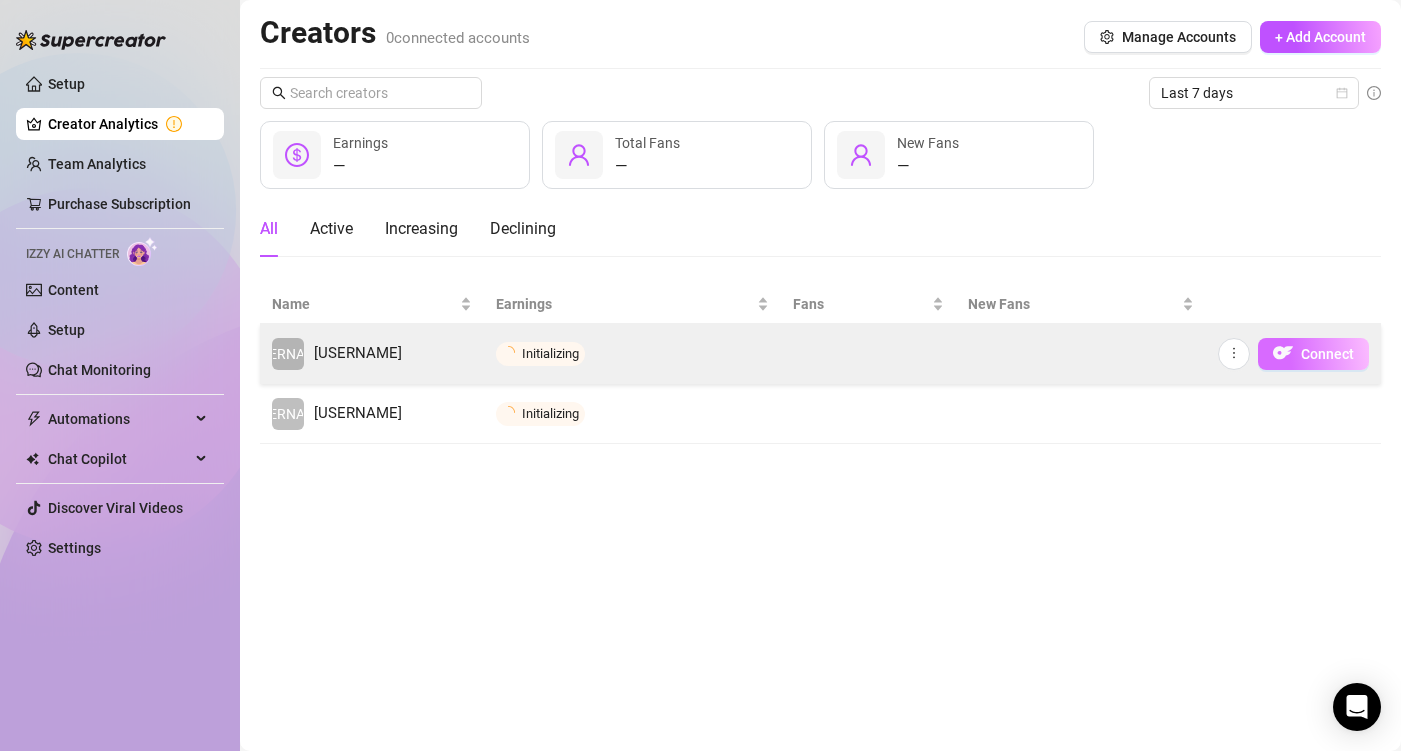 click on "Connect" at bounding box center (1327, 354) 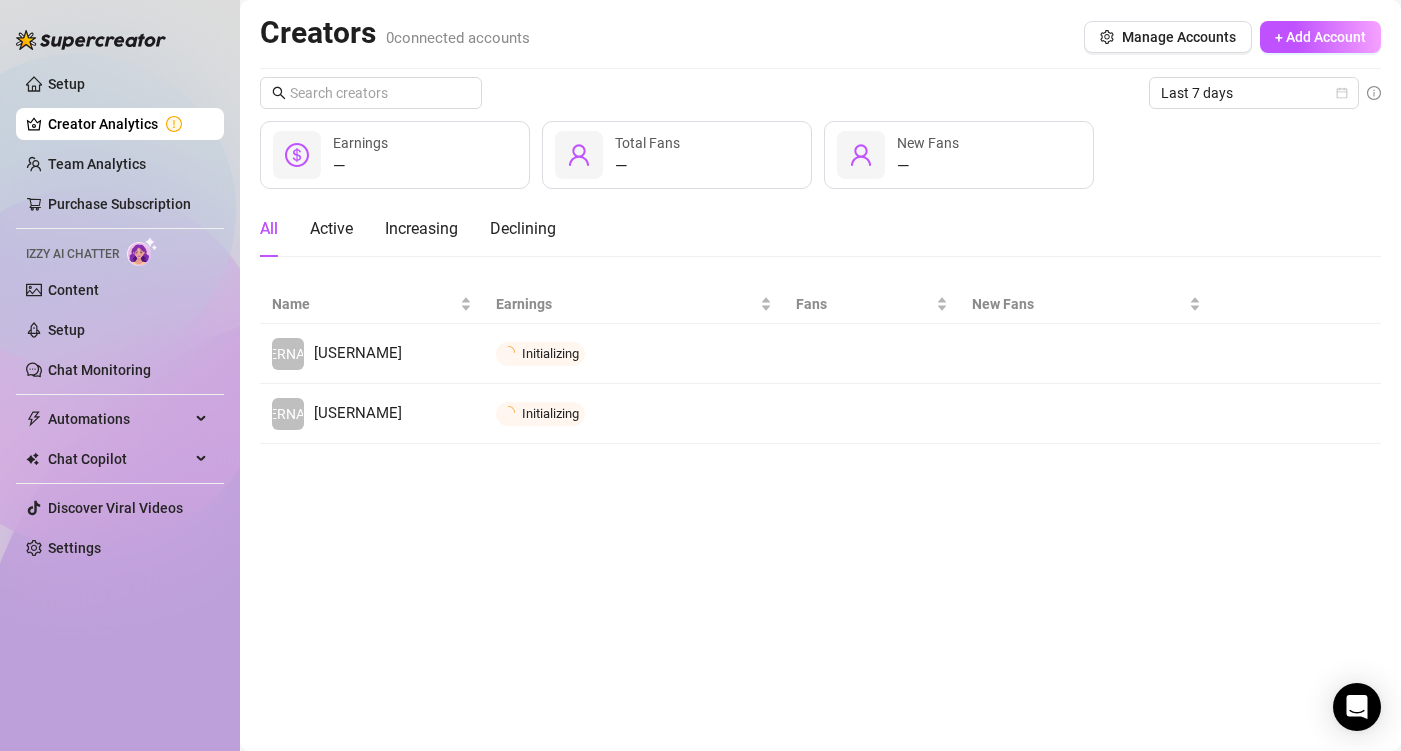 click on "Creators  0  connected accounts Manage Accounts + Add Account Last 7 days — Earnings — Total Fans — New Fans All Active Increasing Declining Name Earnings Fans New Fans JA jakwxxx Initializing Connect JA jakwhitex Initializing Connect" at bounding box center (820, 375) 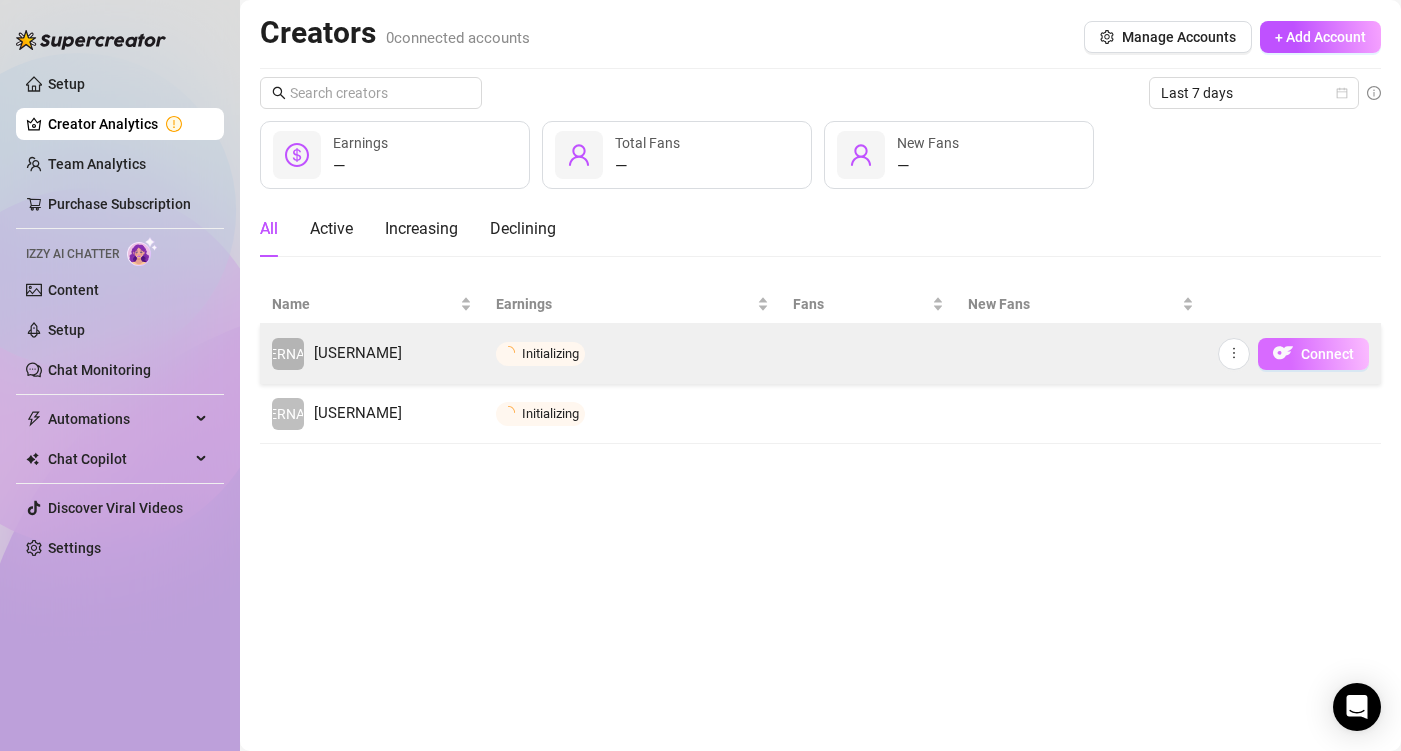 click on "Connect" at bounding box center [1327, 354] 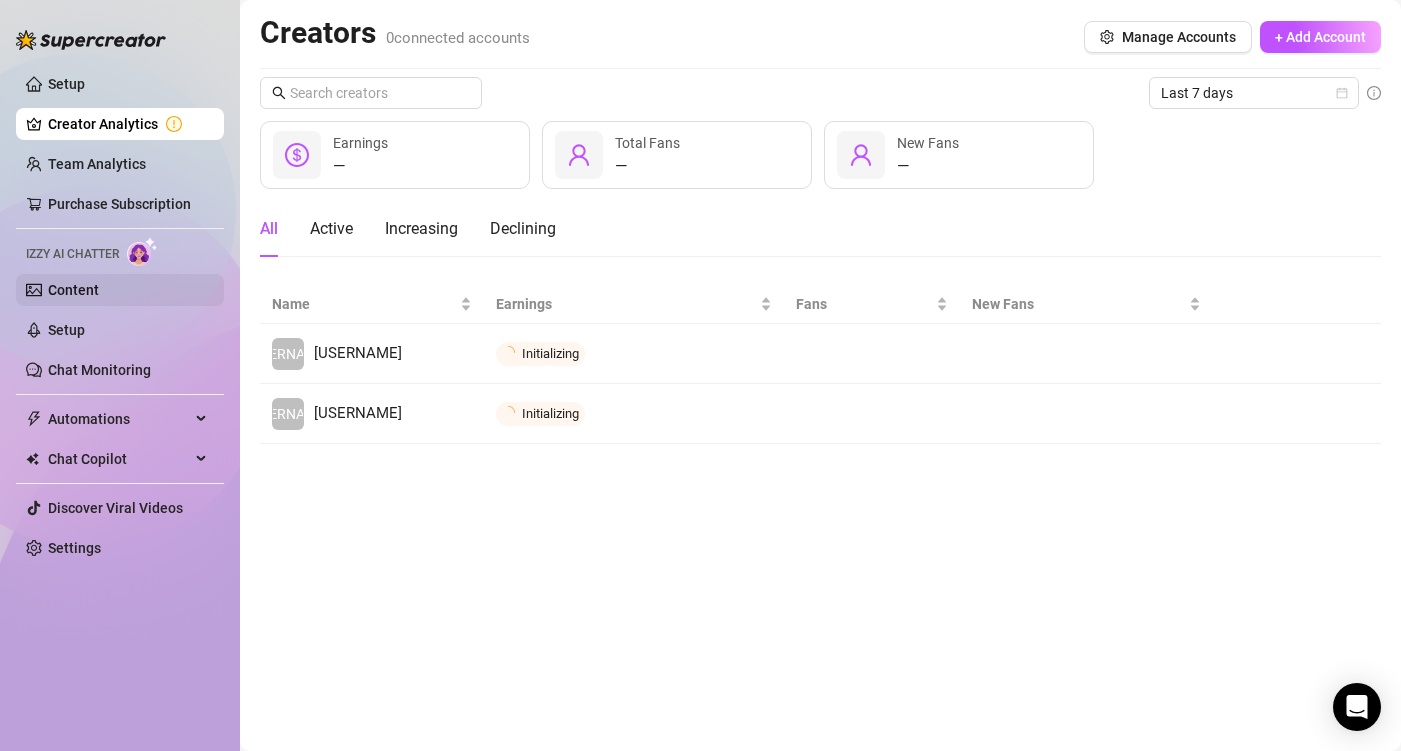 click on "Content" at bounding box center (73, 290) 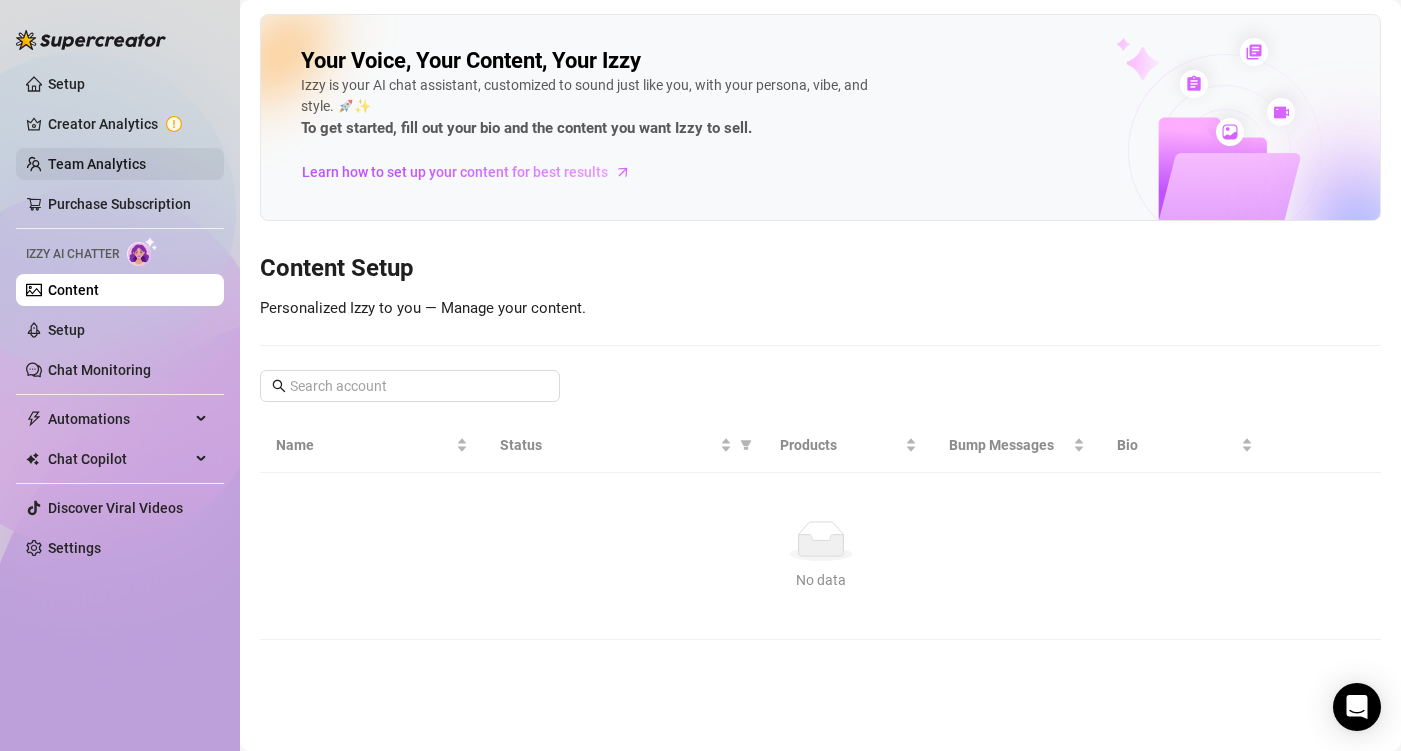 click on "Team Analytics" at bounding box center (97, 164) 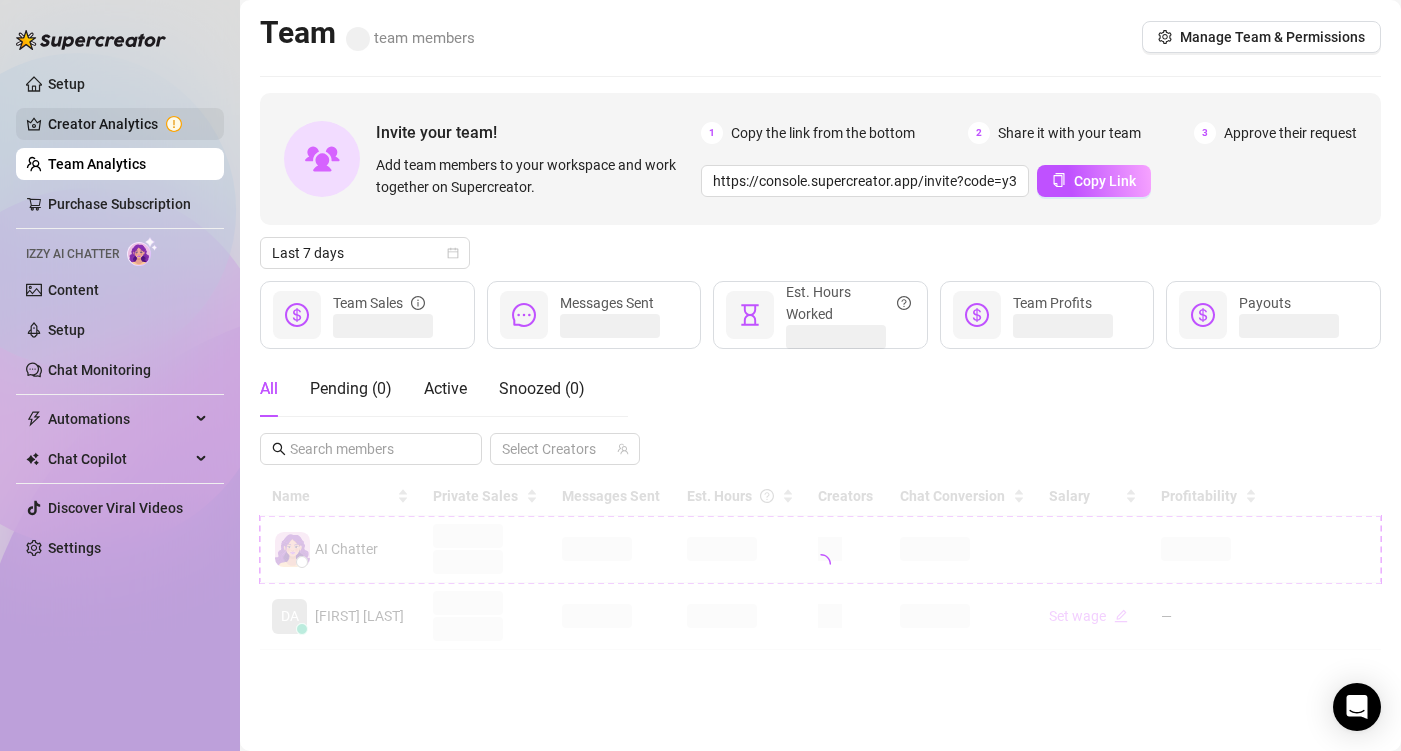 click on "Creator Analytics" at bounding box center (128, 124) 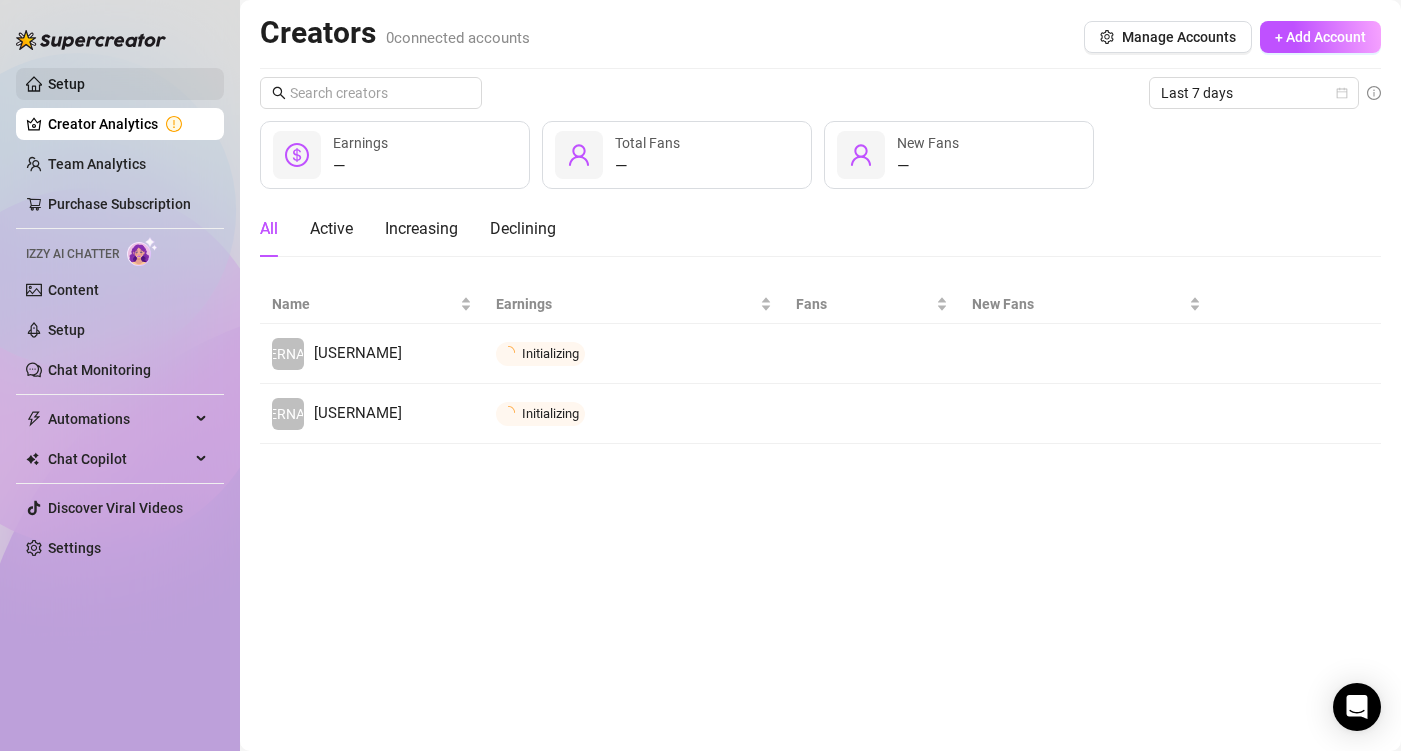 click on "Setup" at bounding box center (66, 84) 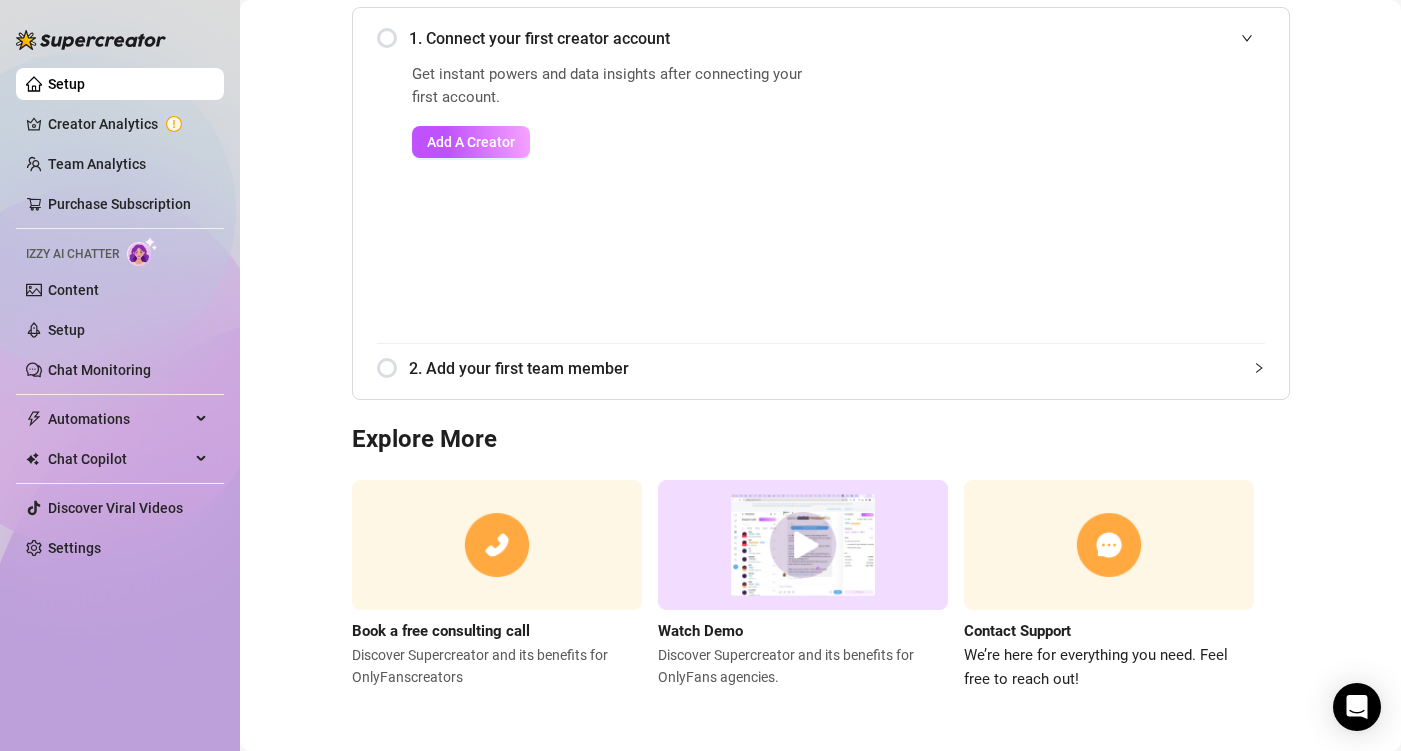 scroll, scrollTop: 52, scrollLeft: 0, axis: vertical 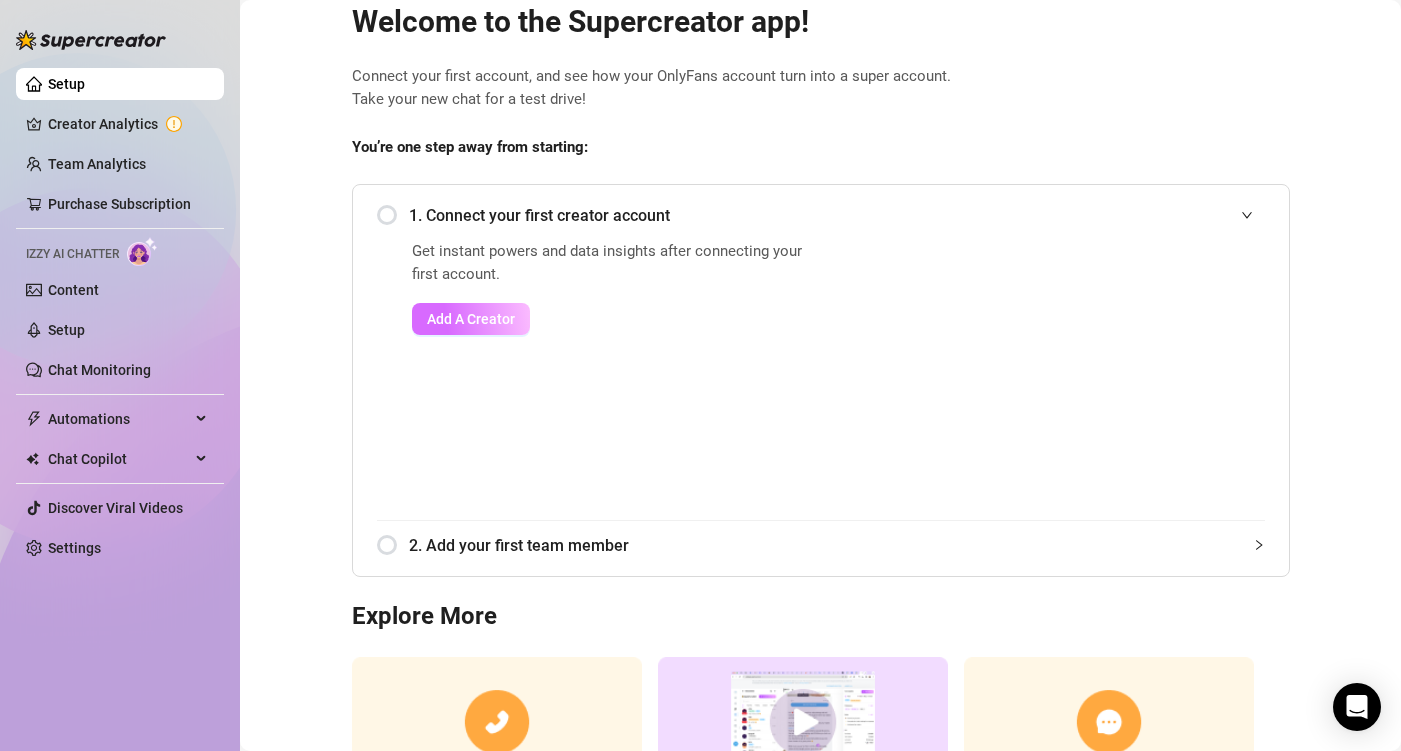click on "Add A Creator" at bounding box center (471, 319) 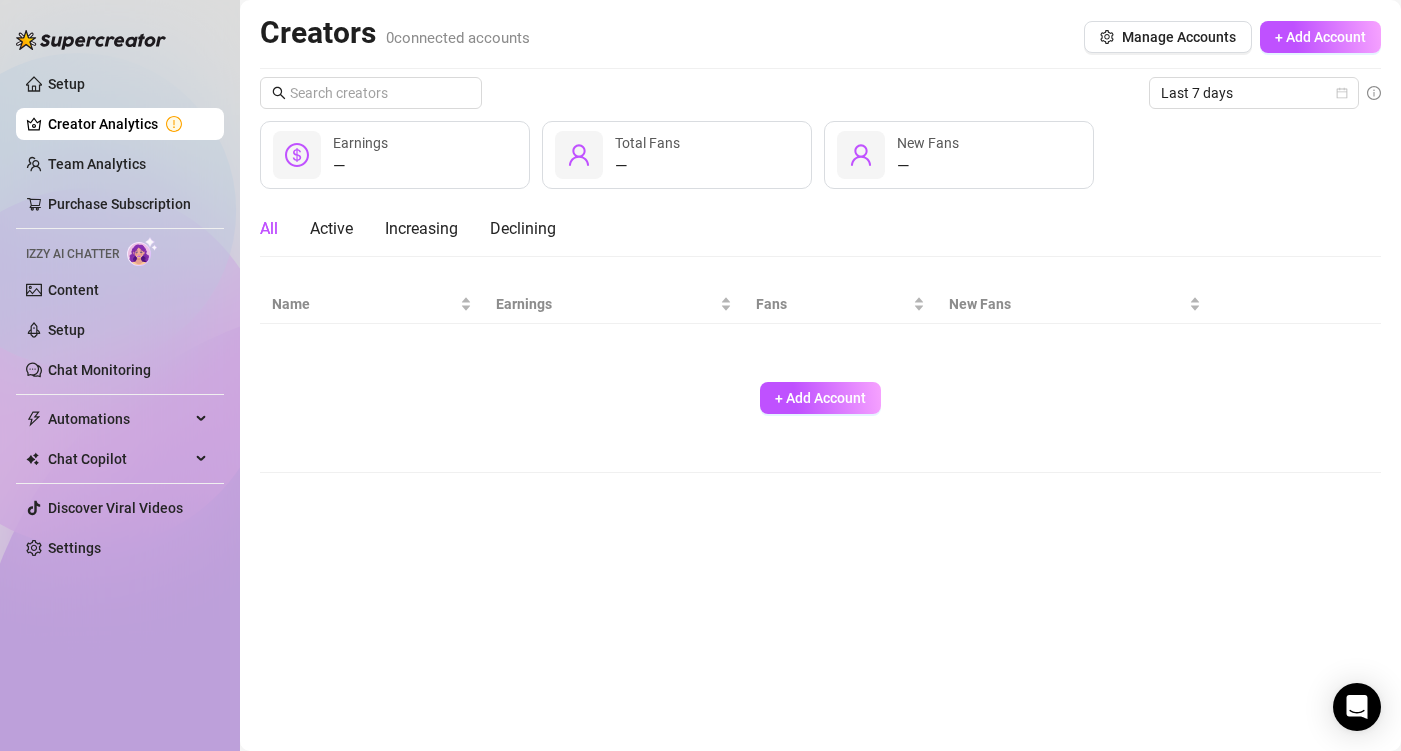 scroll, scrollTop: 0, scrollLeft: 0, axis: both 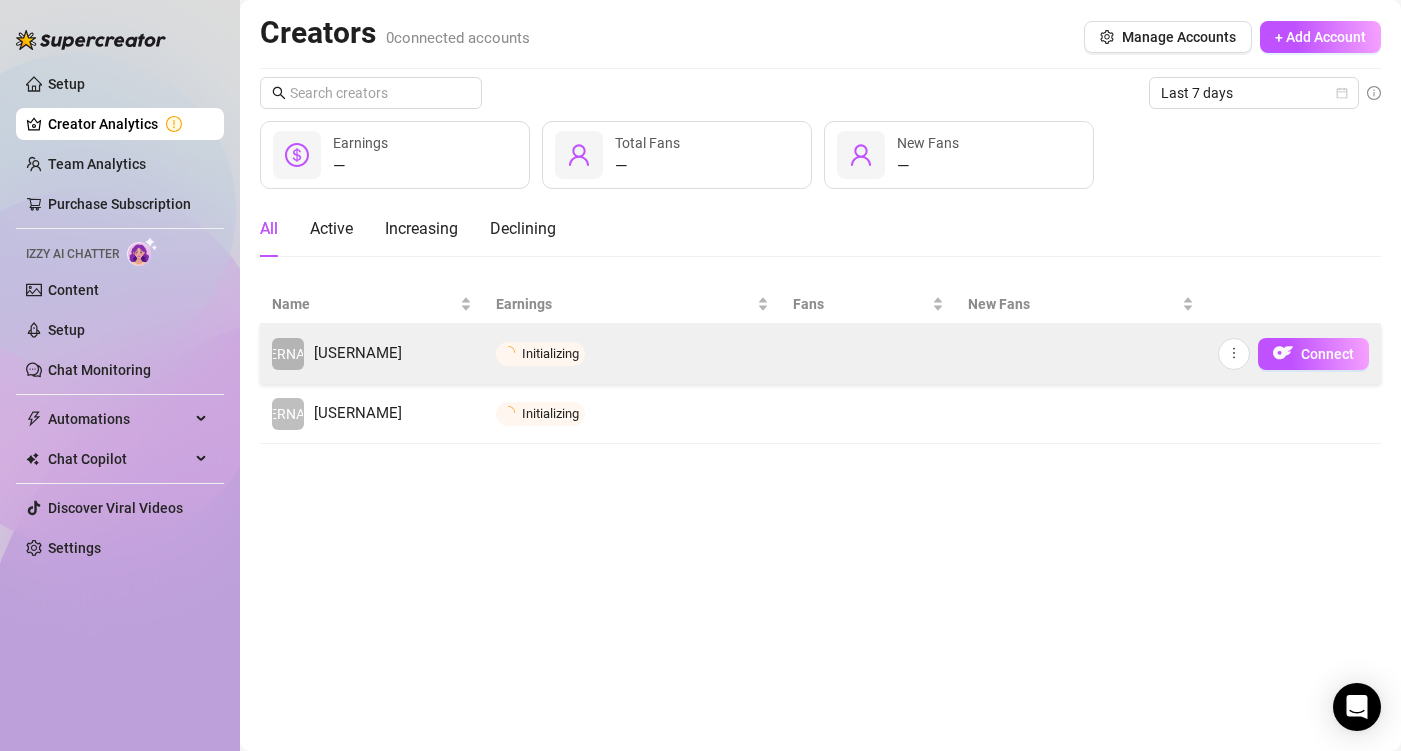 click on "Initializing" at bounding box center (632, 354) 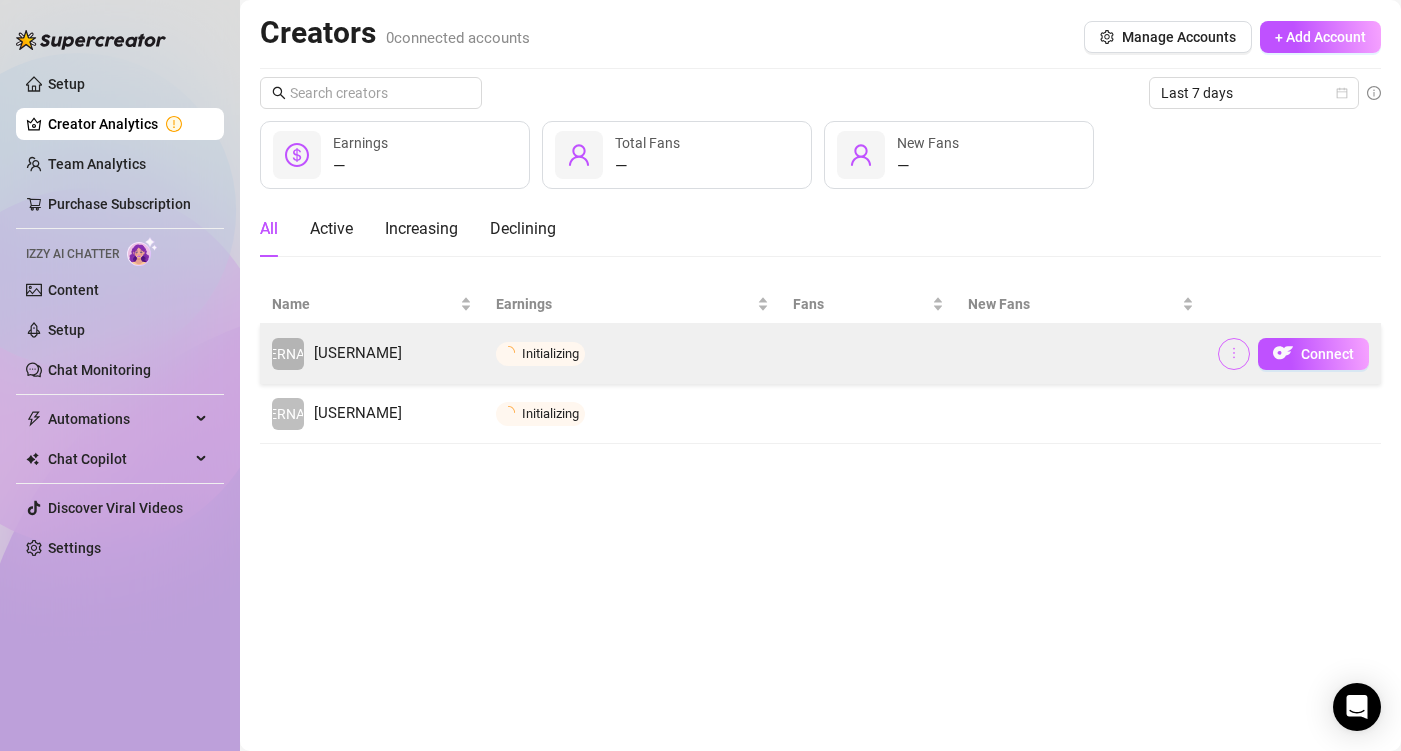 click 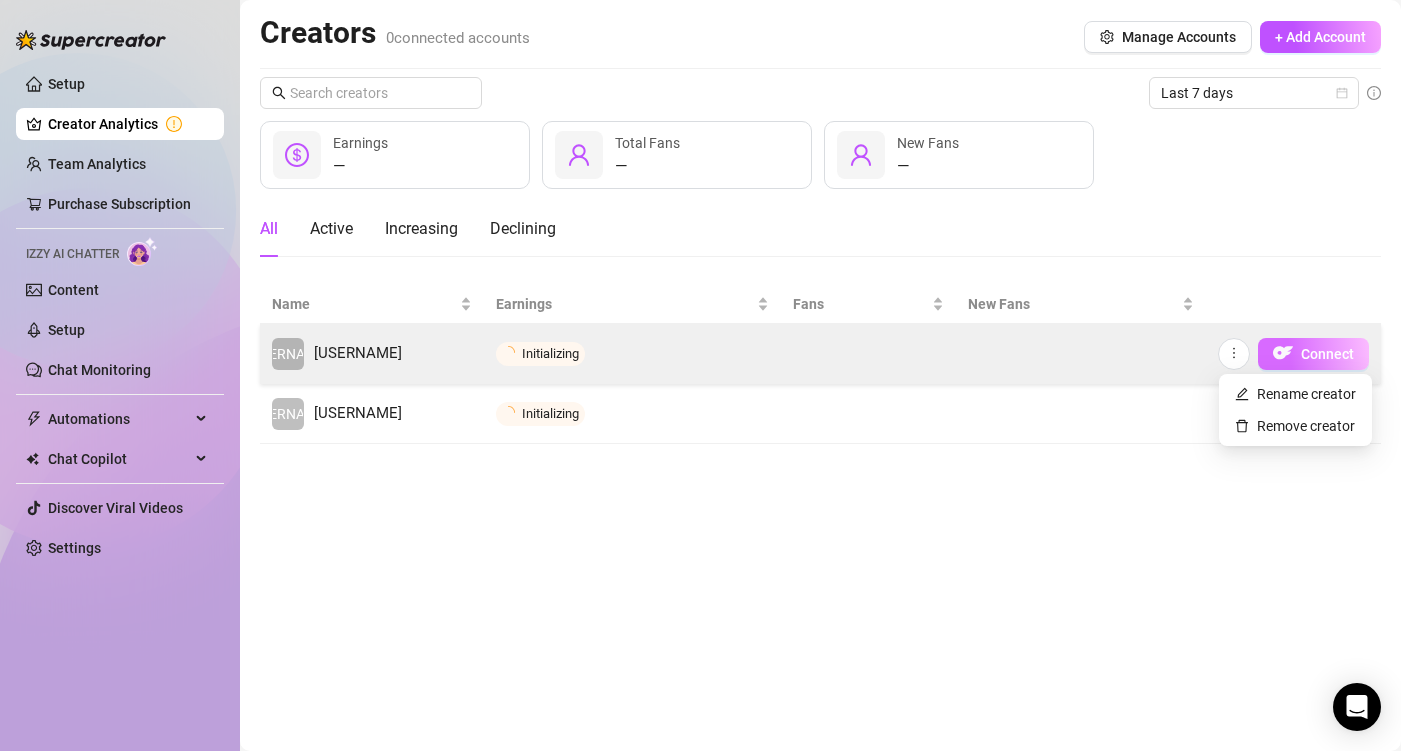 click on "Connect" at bounding box center (1313, 354) 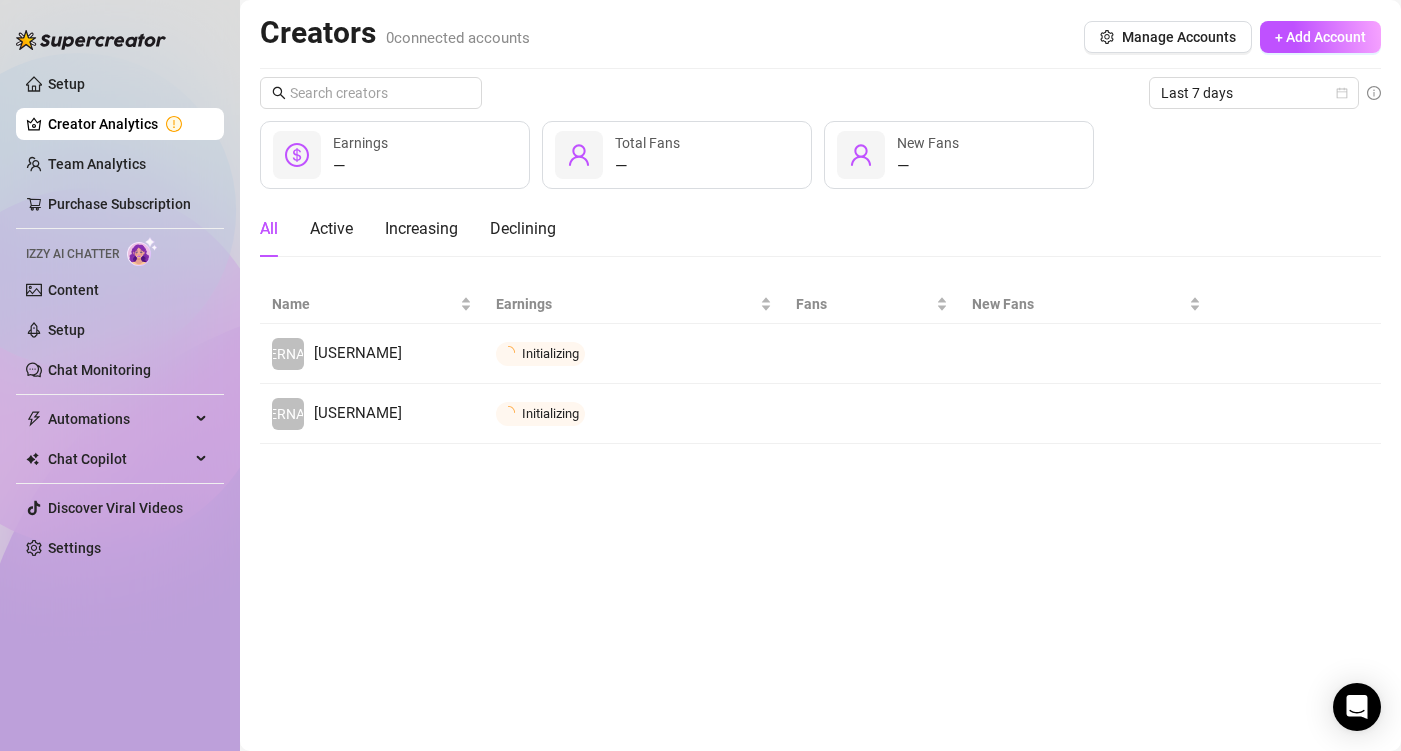 click on "Creators  0  connected accounts Manage Accounts + Add Account" at bounding box center (820, 37) 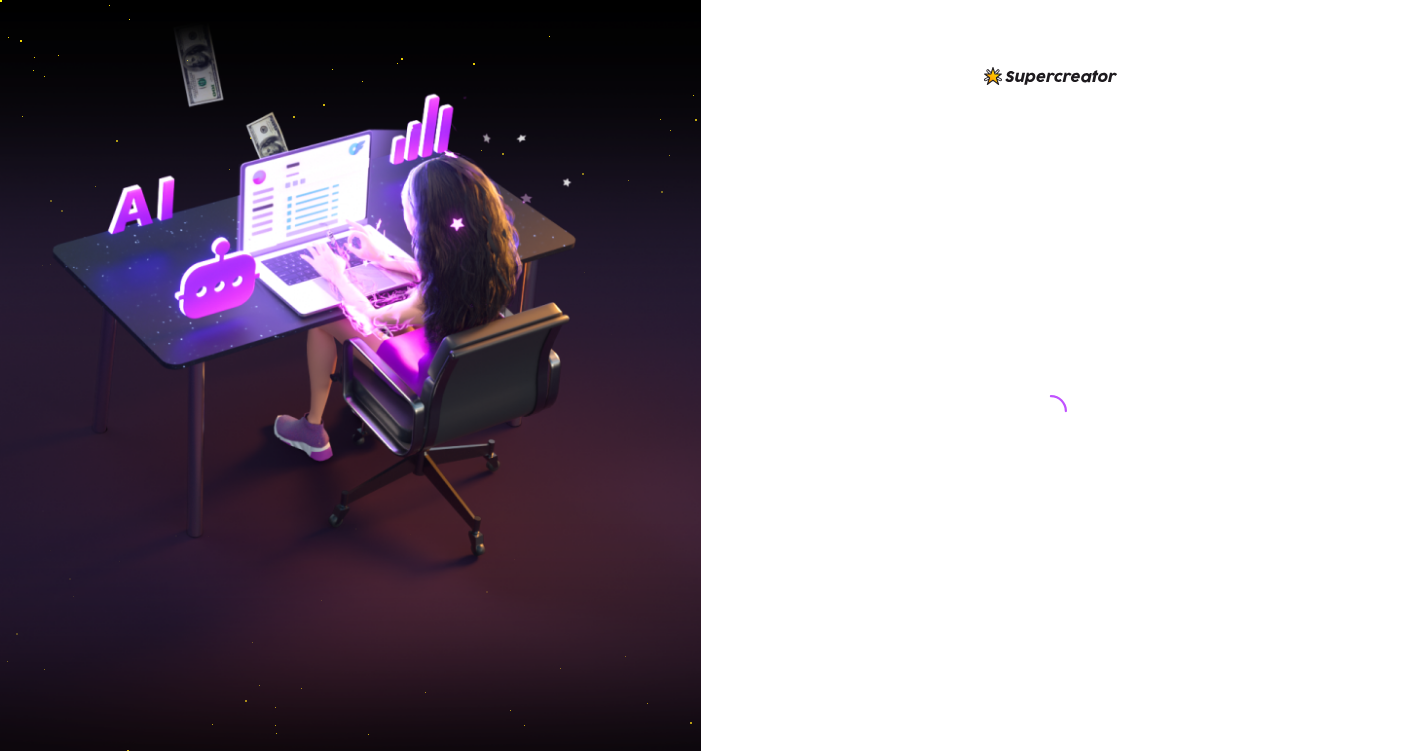 scroll, scrollTop: 0, scrollLeft: 0, axis: both 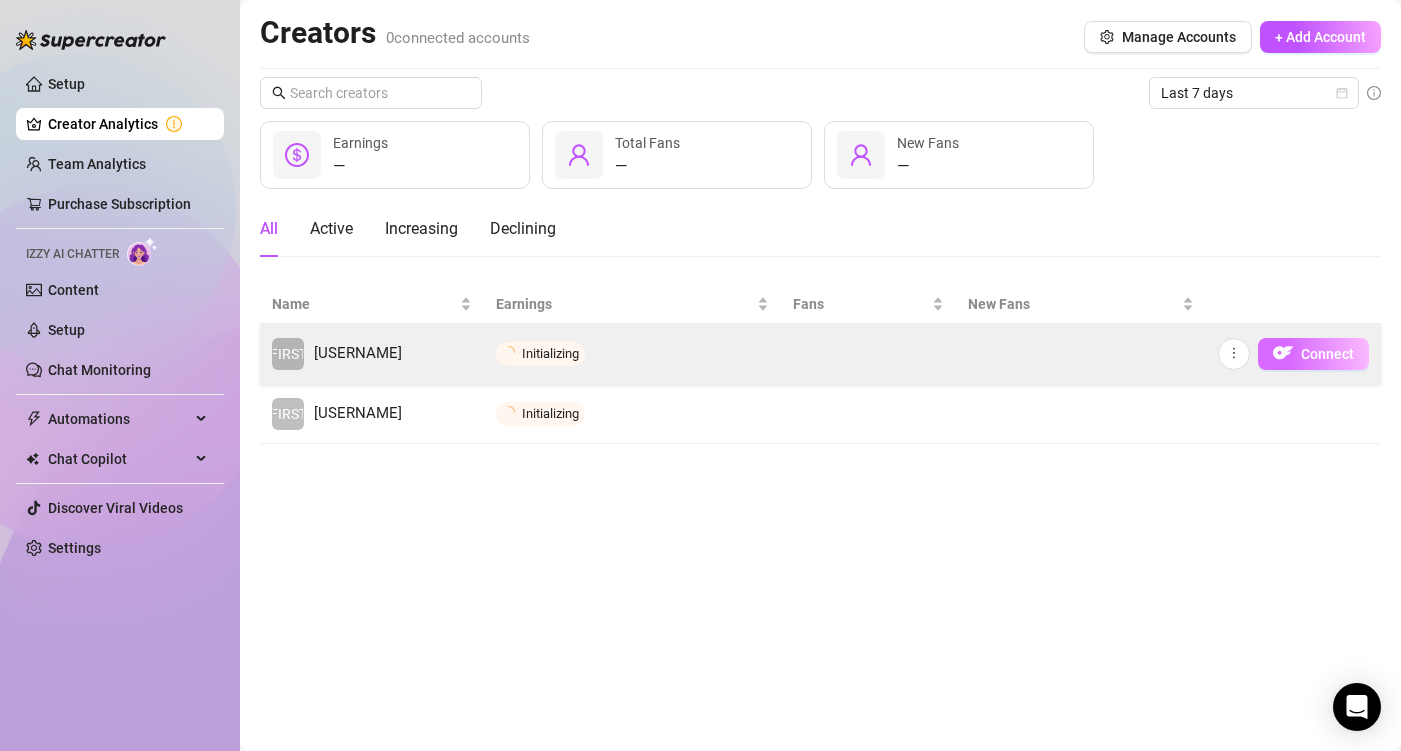 click on "Connect" at bounding box center [1313, 354] 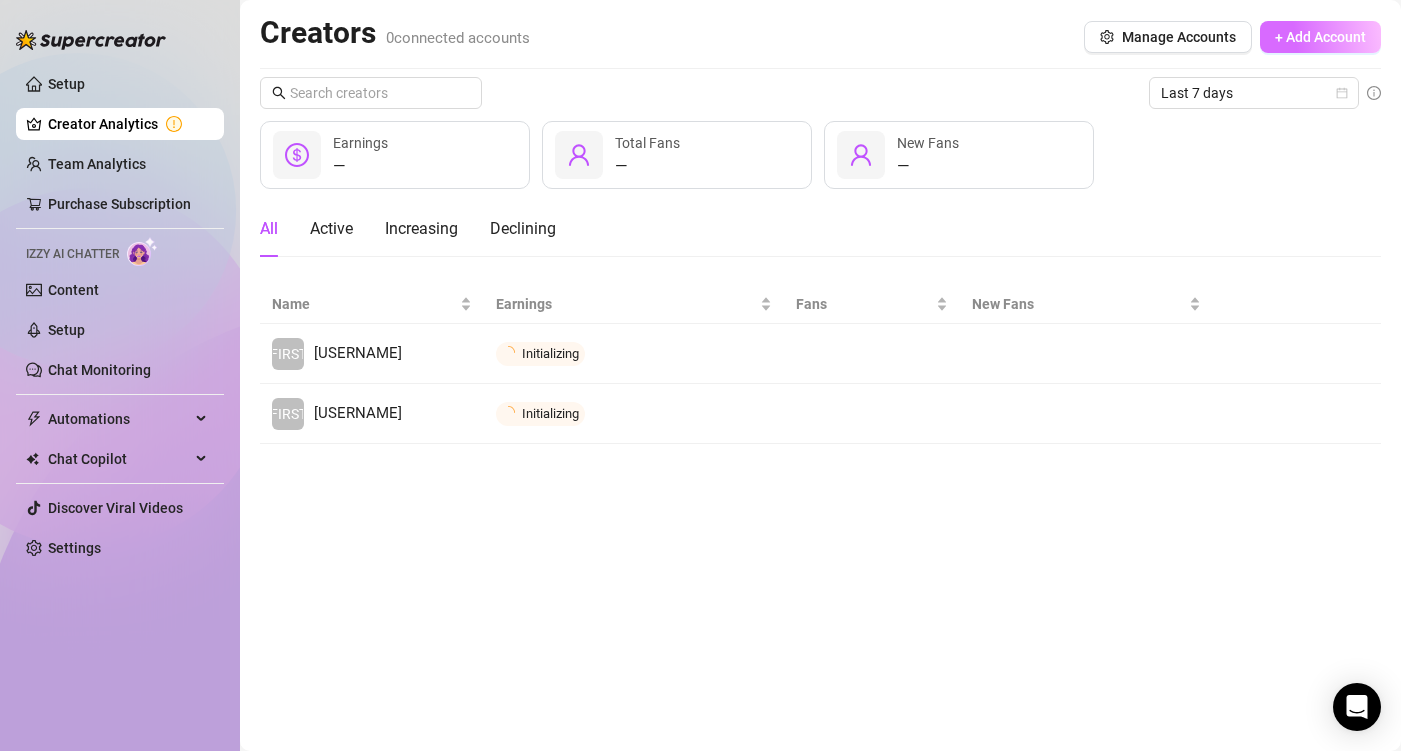 click on "+ Add Account" at bounding box center [1320, 37] 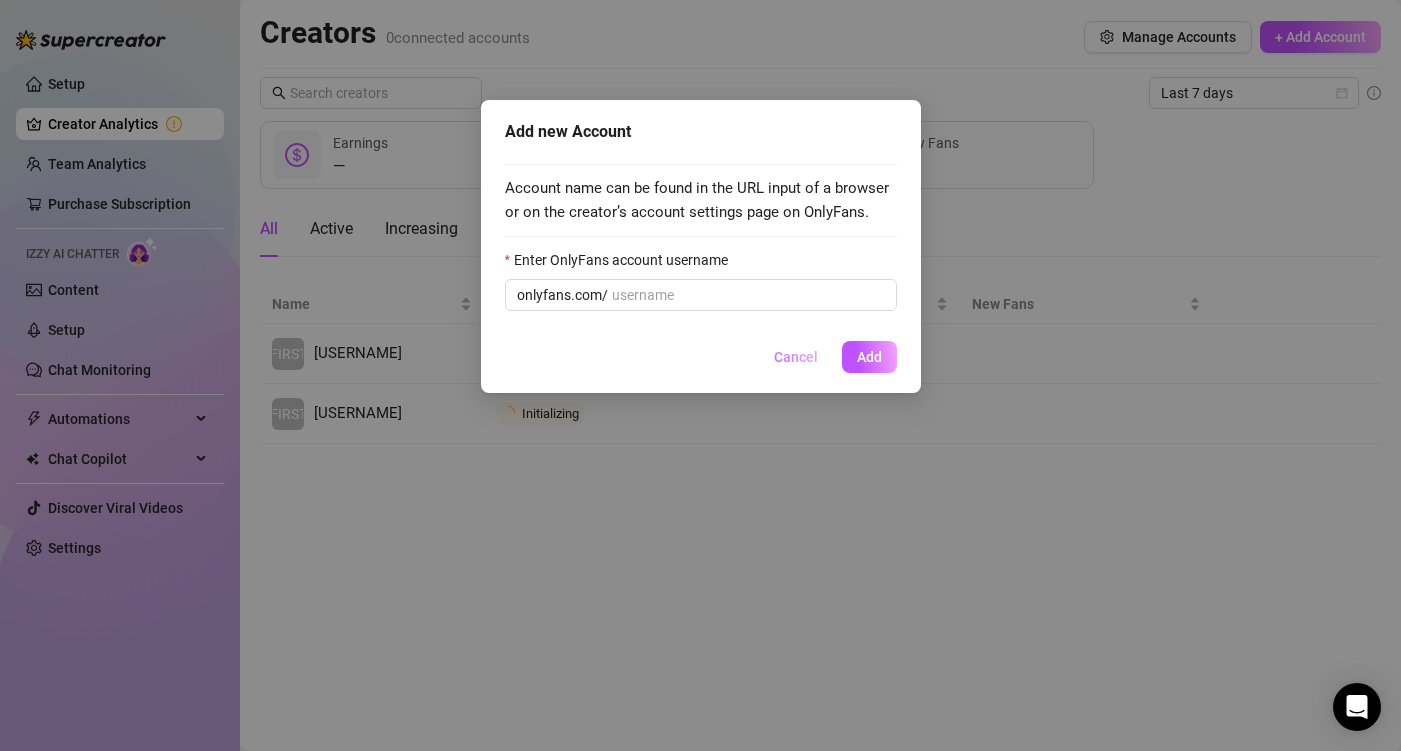 click on "Cancel" at bounding box center [796, 357] 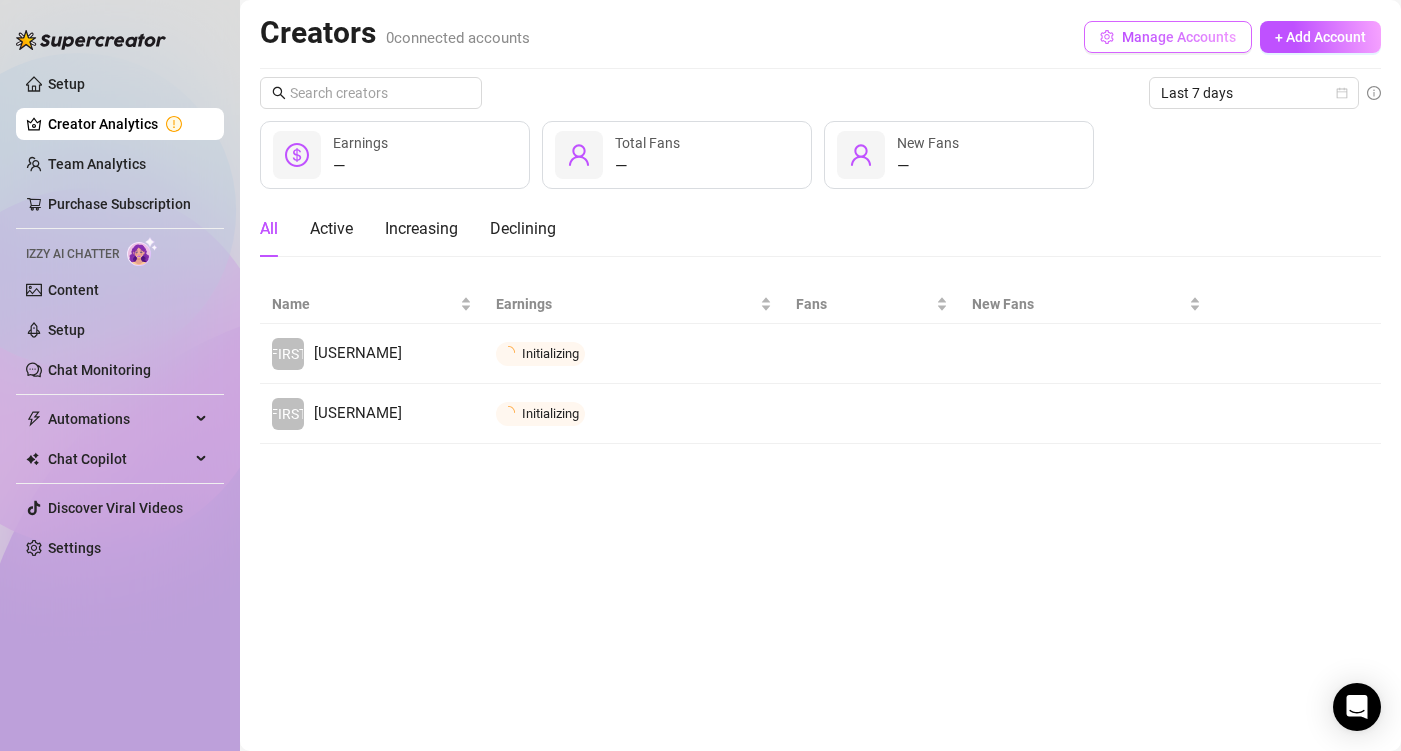 click on "Manage Accounts" at bounding box center [1179, 37] 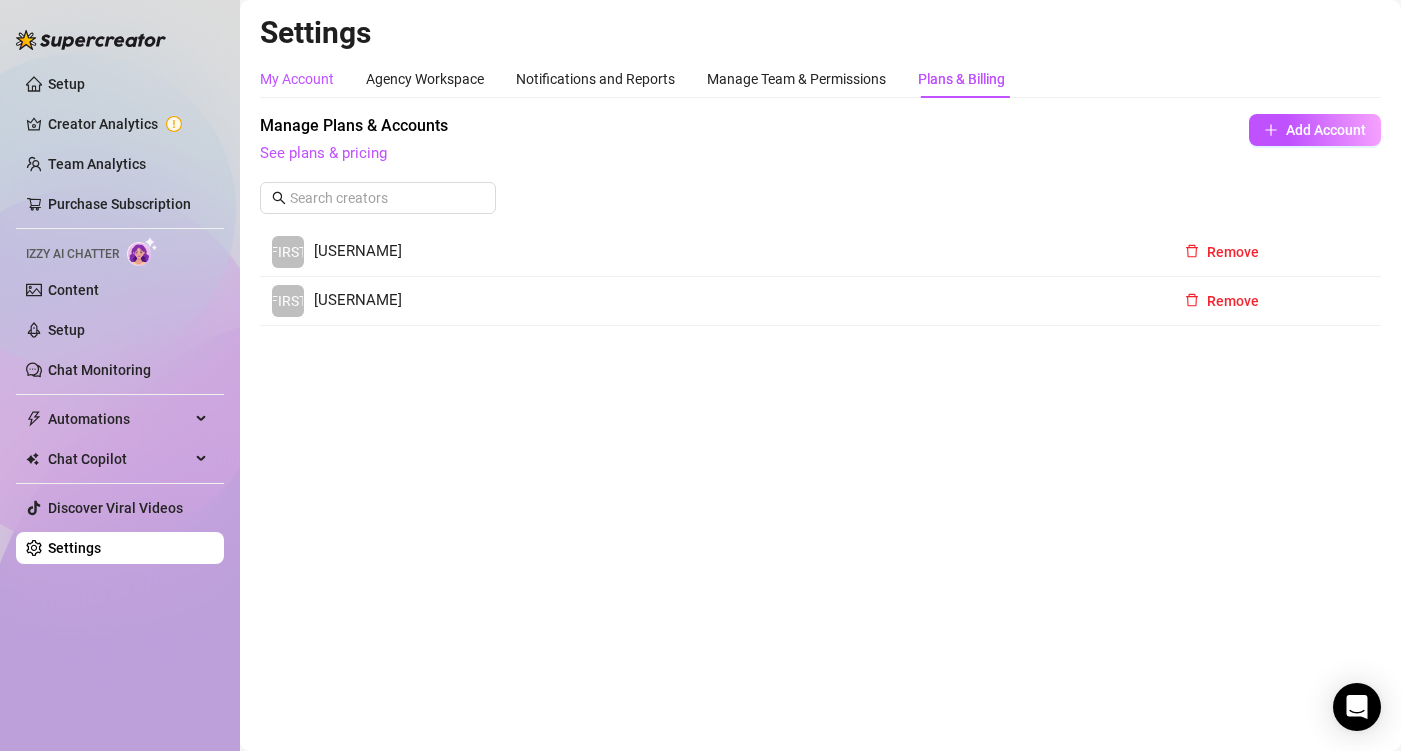 click on "My Account" at bounding box center [297, 79] 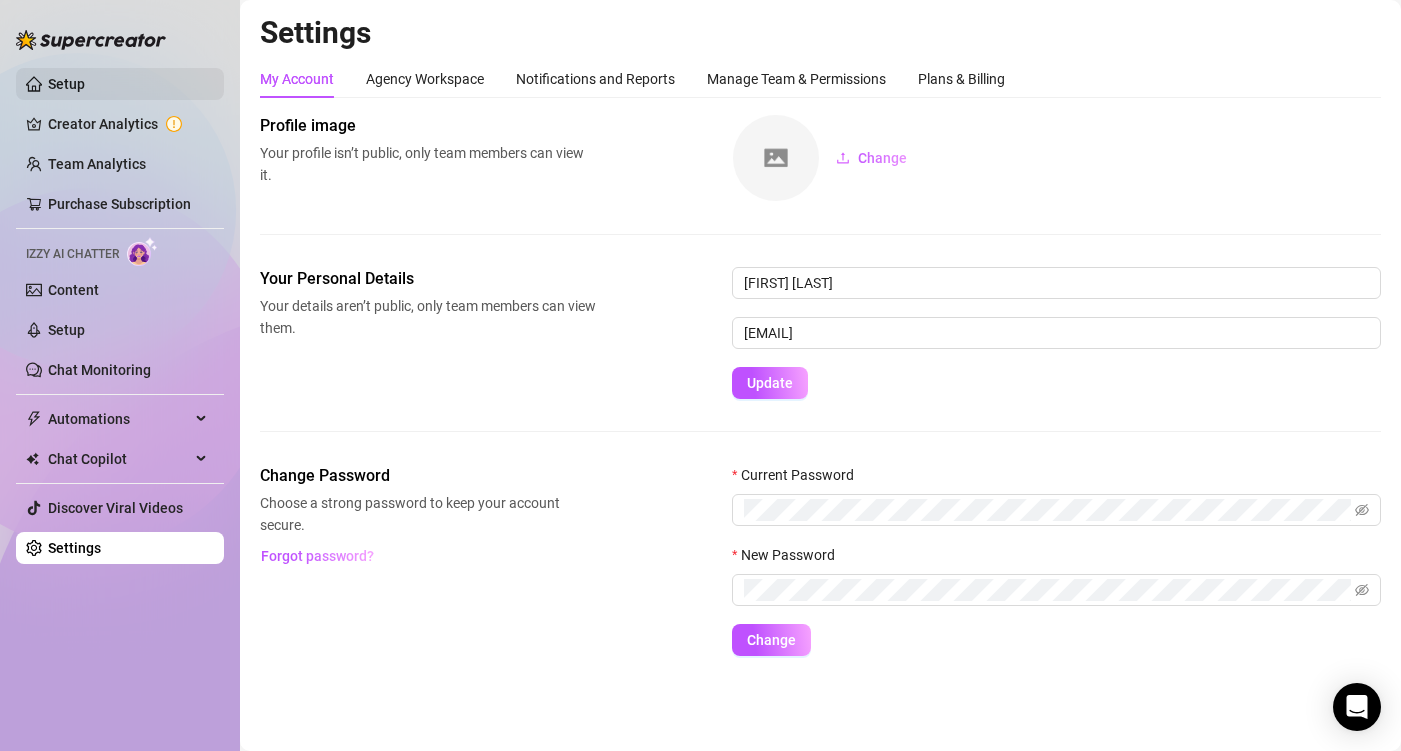click on "Setup" at bounding box center [66, 84] 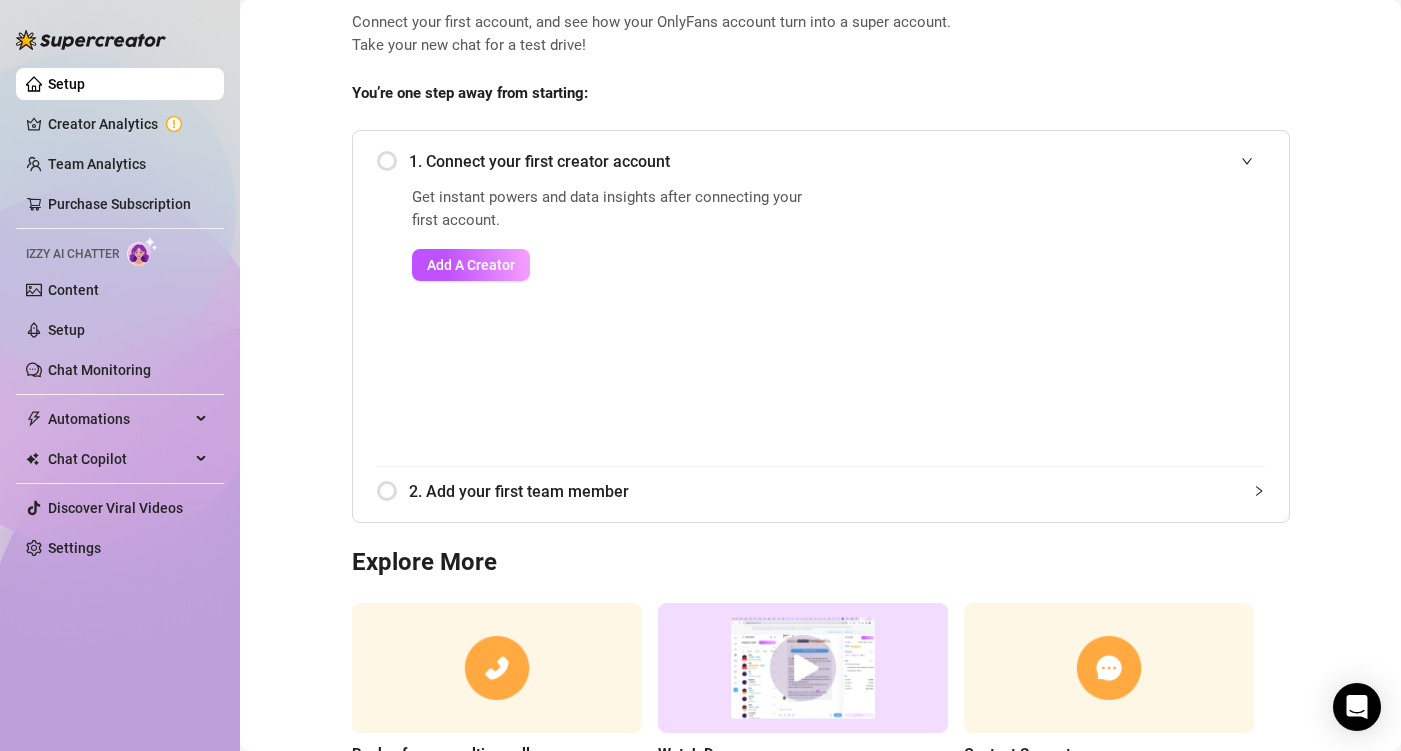 scroll, scrollTop: 161, scrollLeft: 0, axis: vertical 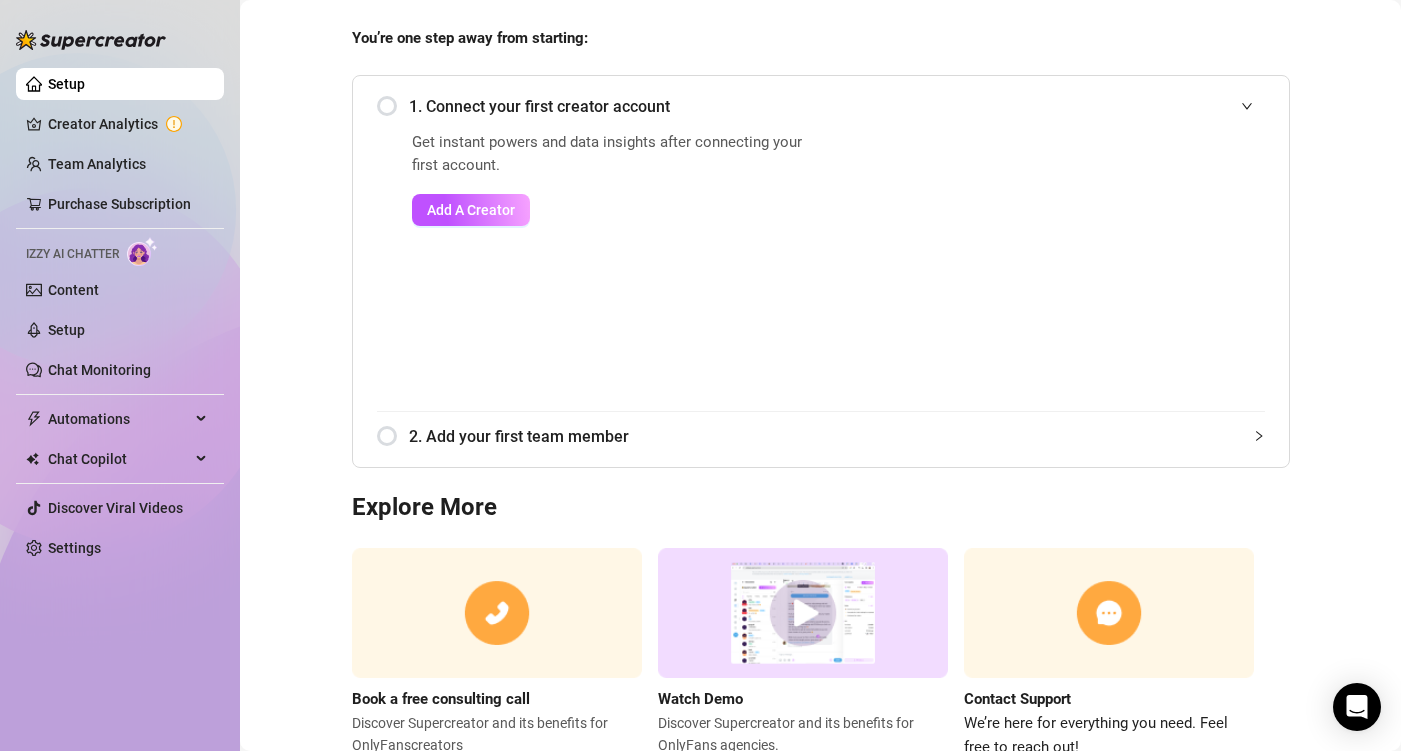 click on "2. Add your first team member" at bounding box center (821, 436) 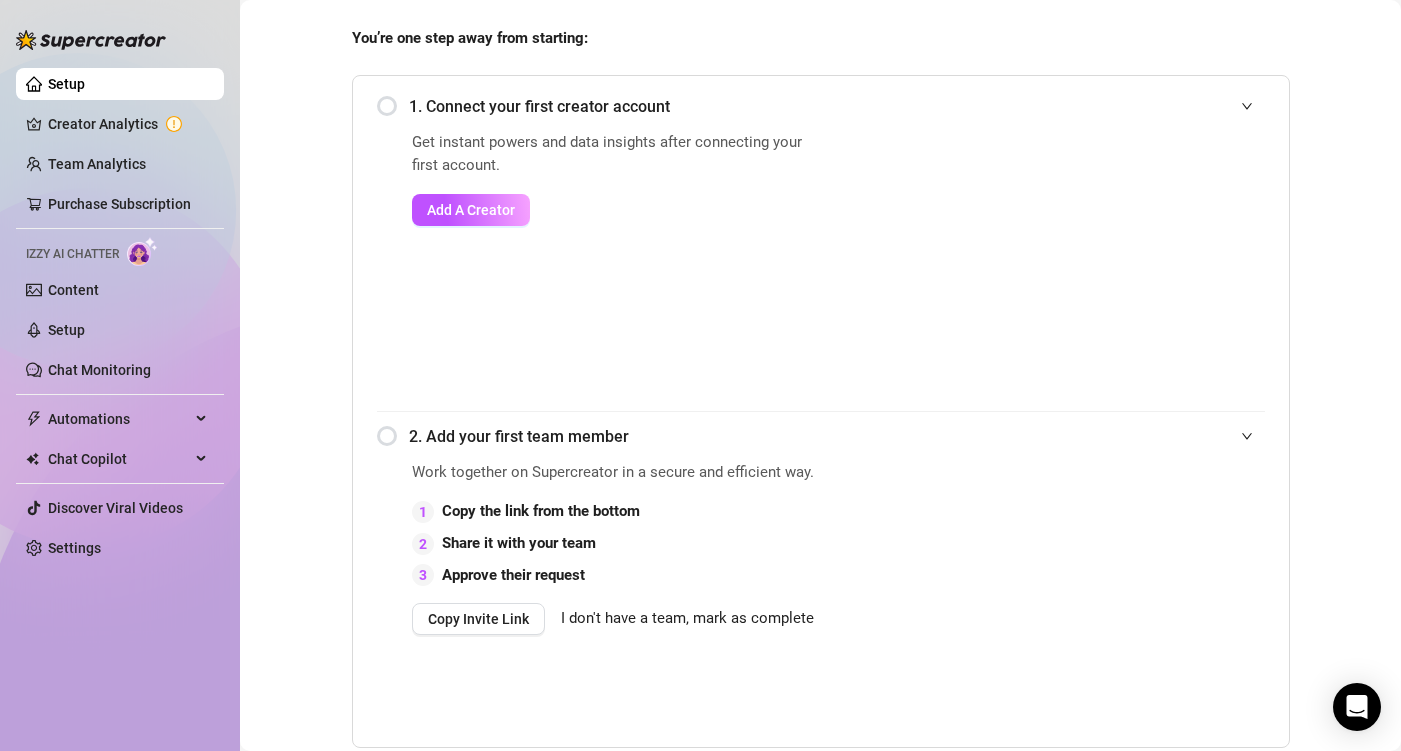 scroll, scrollTop: 332, scrollLeft: 0, axis: vertical 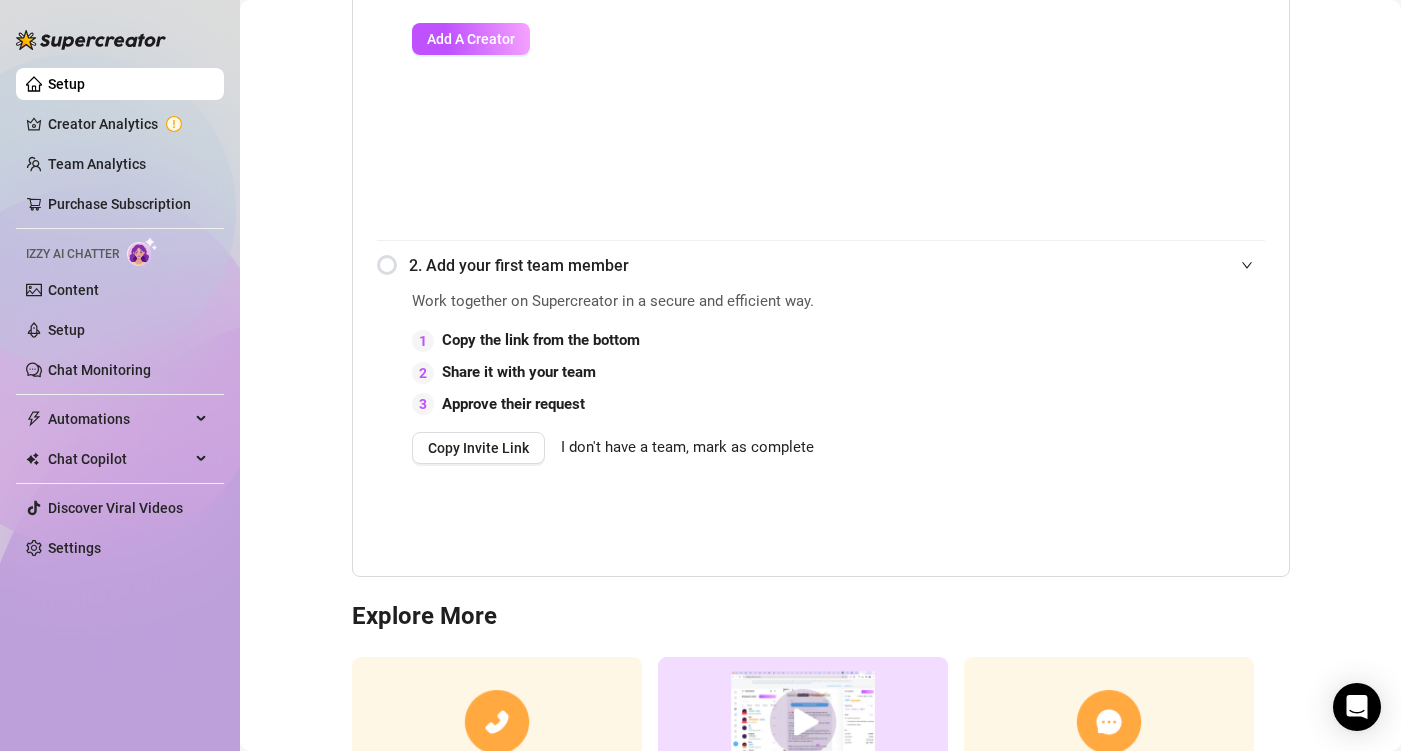 click on "2. Add your first team member" at bounding box center [837, 265] 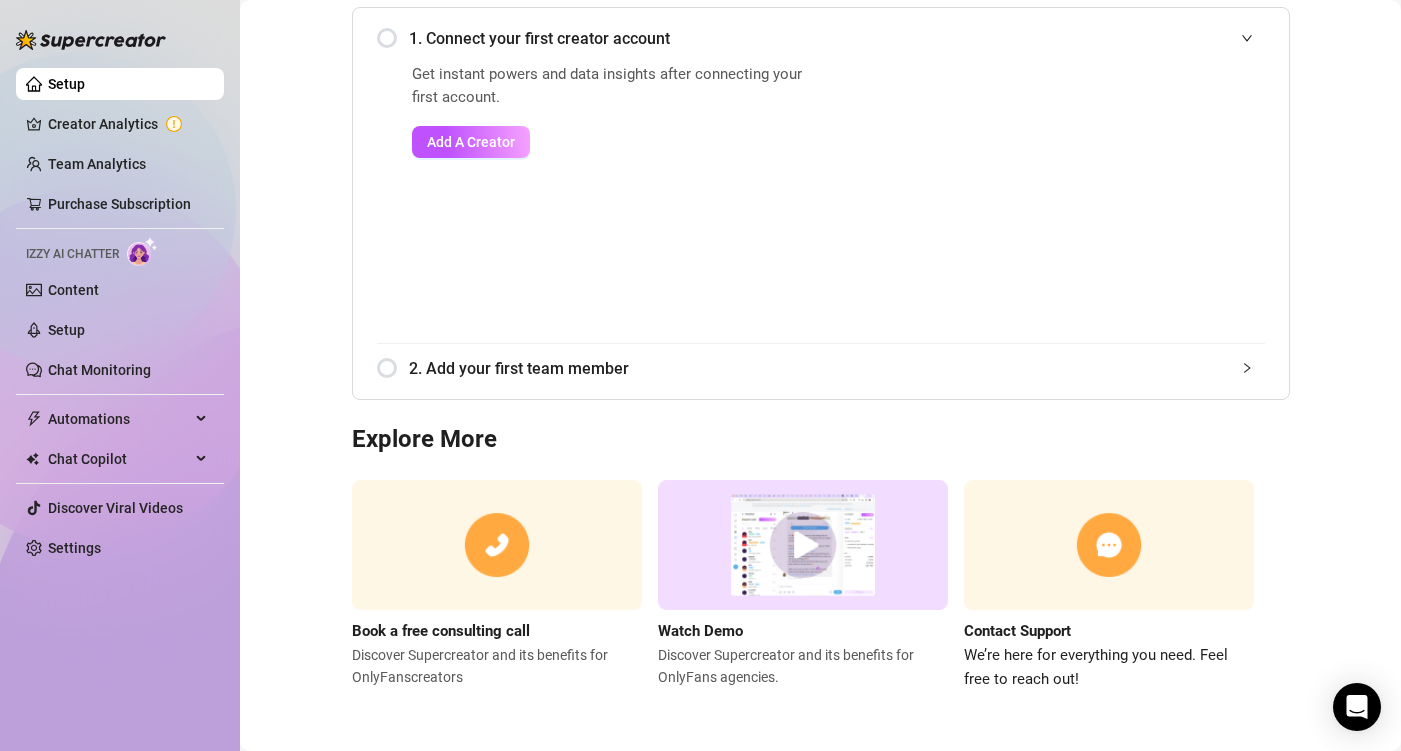 scroll, scrollTop: 229, scrollLeft: 0, axis: vertical 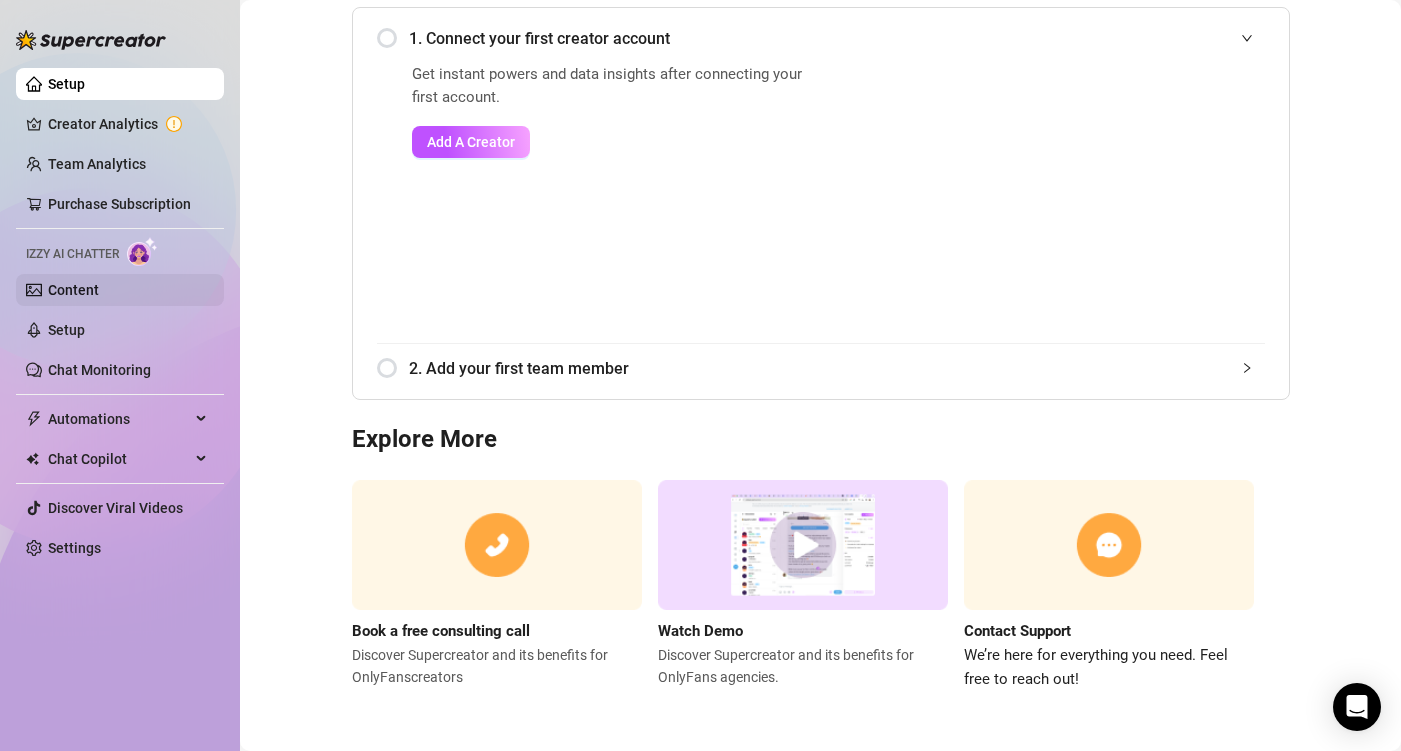 click on "Content" at bounding box center (73, 290) 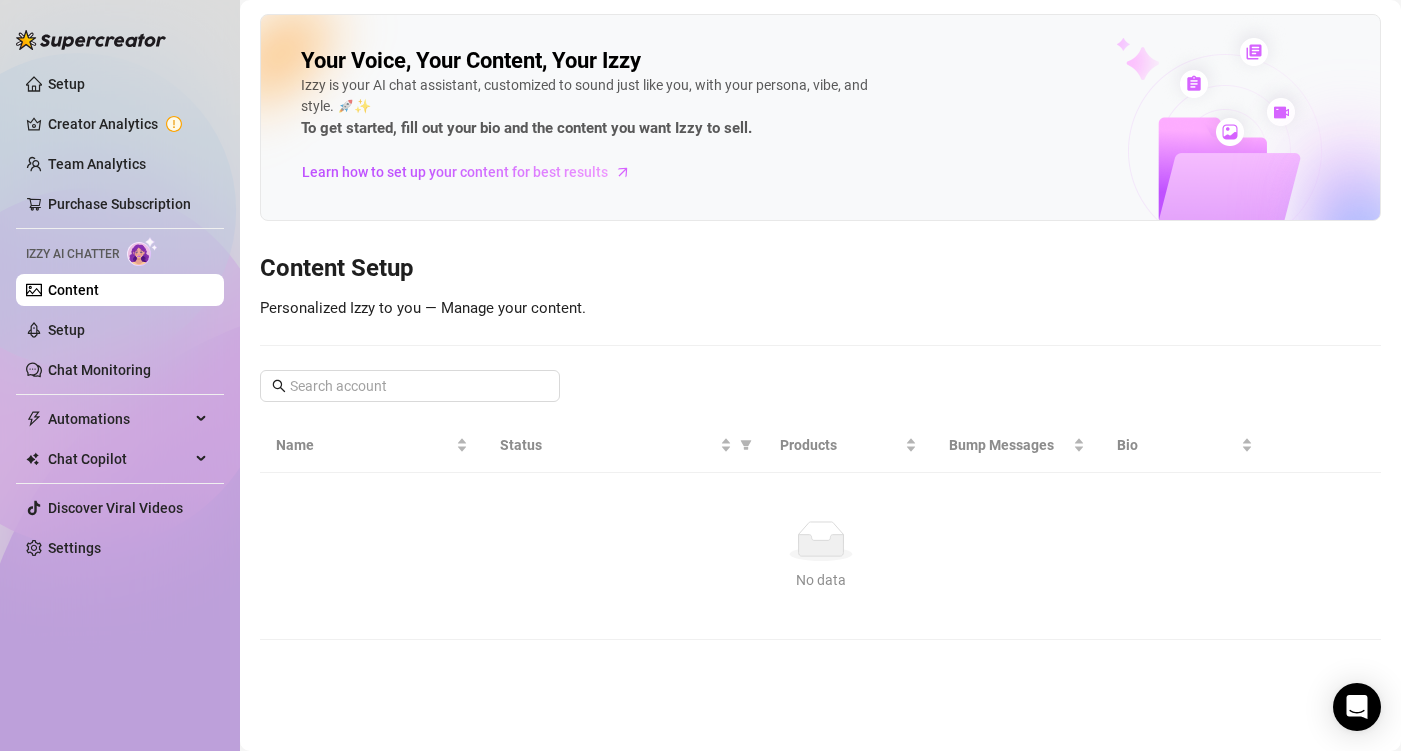 scroll, scrollTop: 0, scrollLeft: 0, axis: both 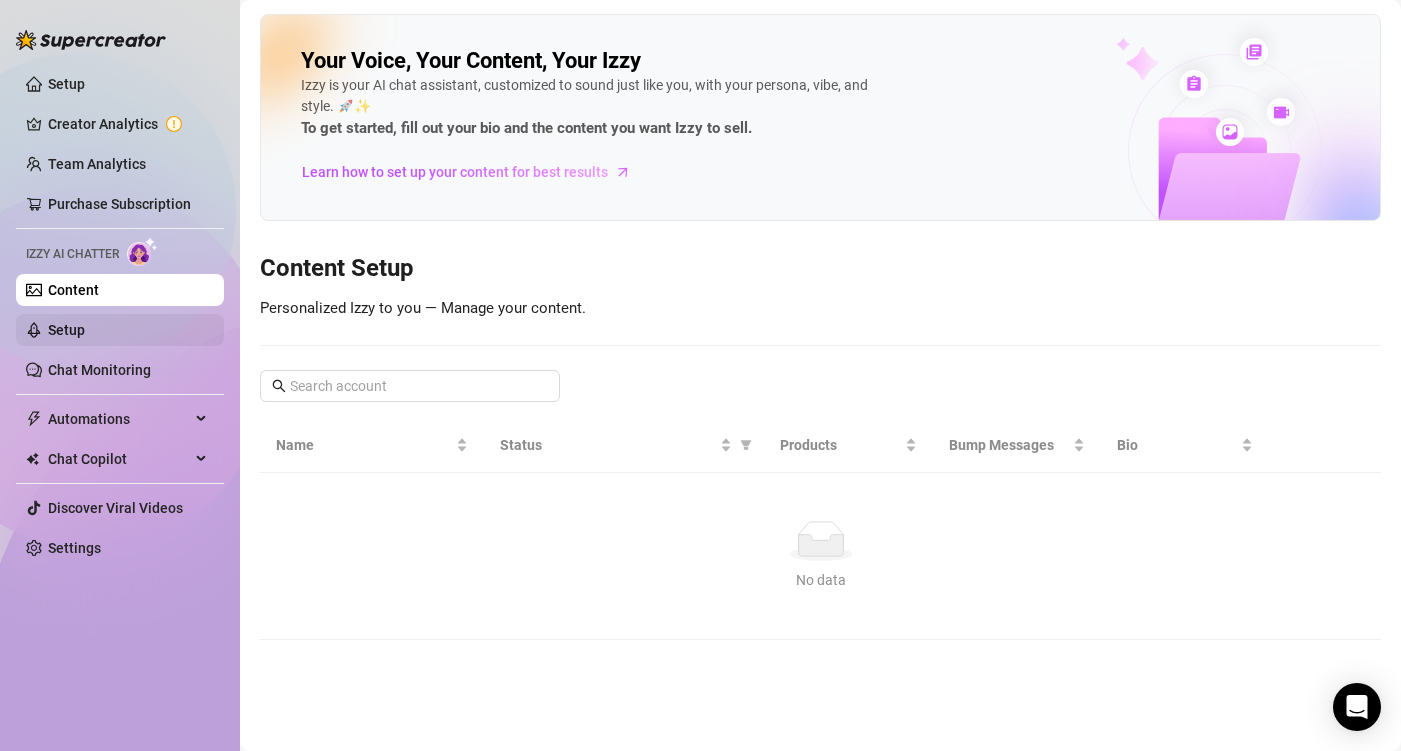 click on "Setup" at bounding box center [66, 330] 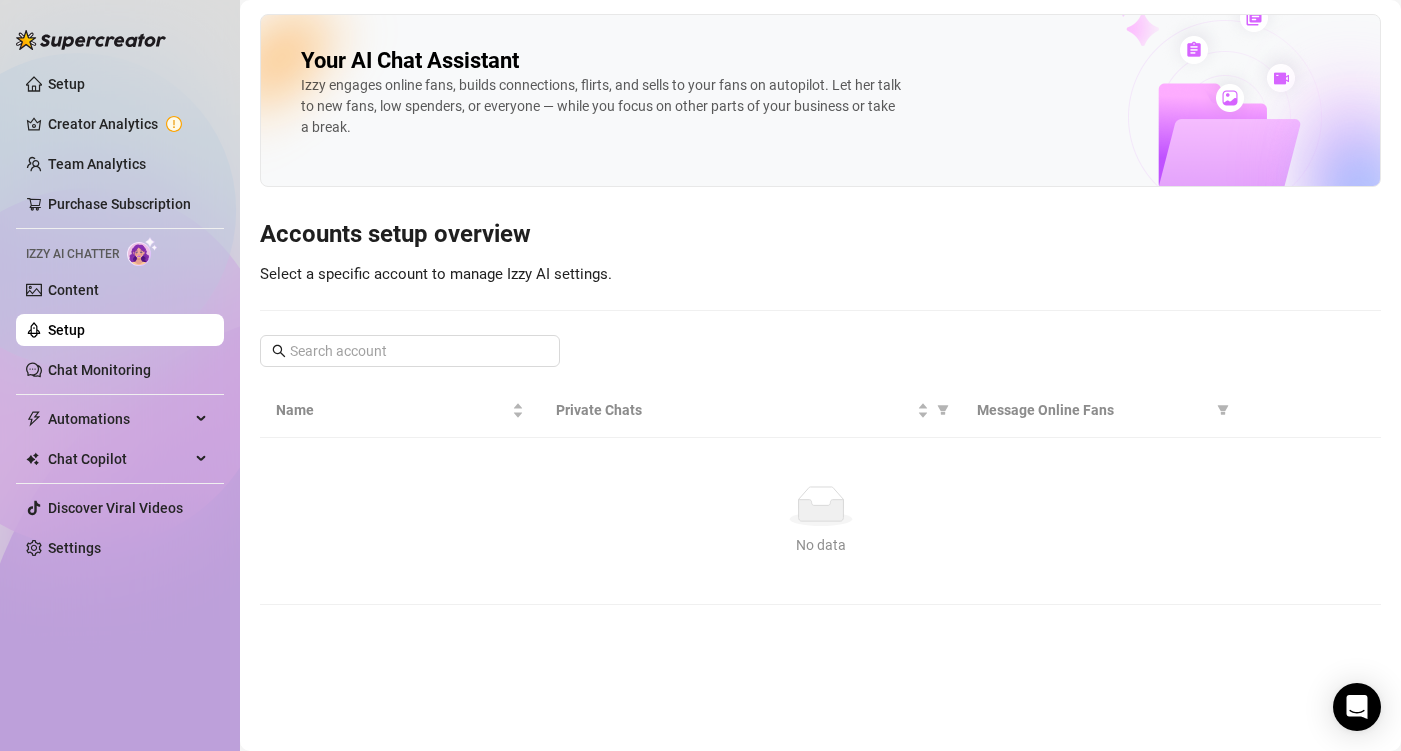click on "Setup" at bounding box center (66, 330) 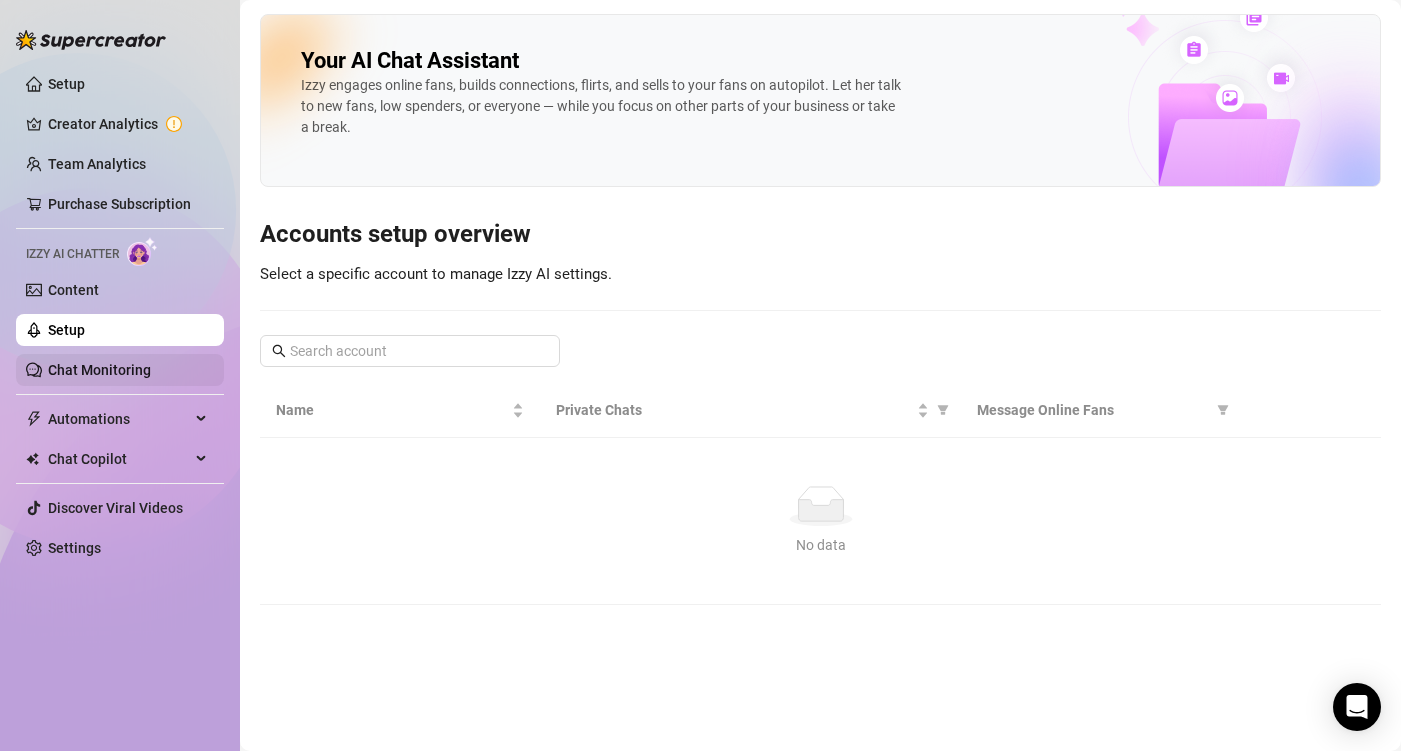 click on "Chat Monitoring" at bounding box center (99, 370) 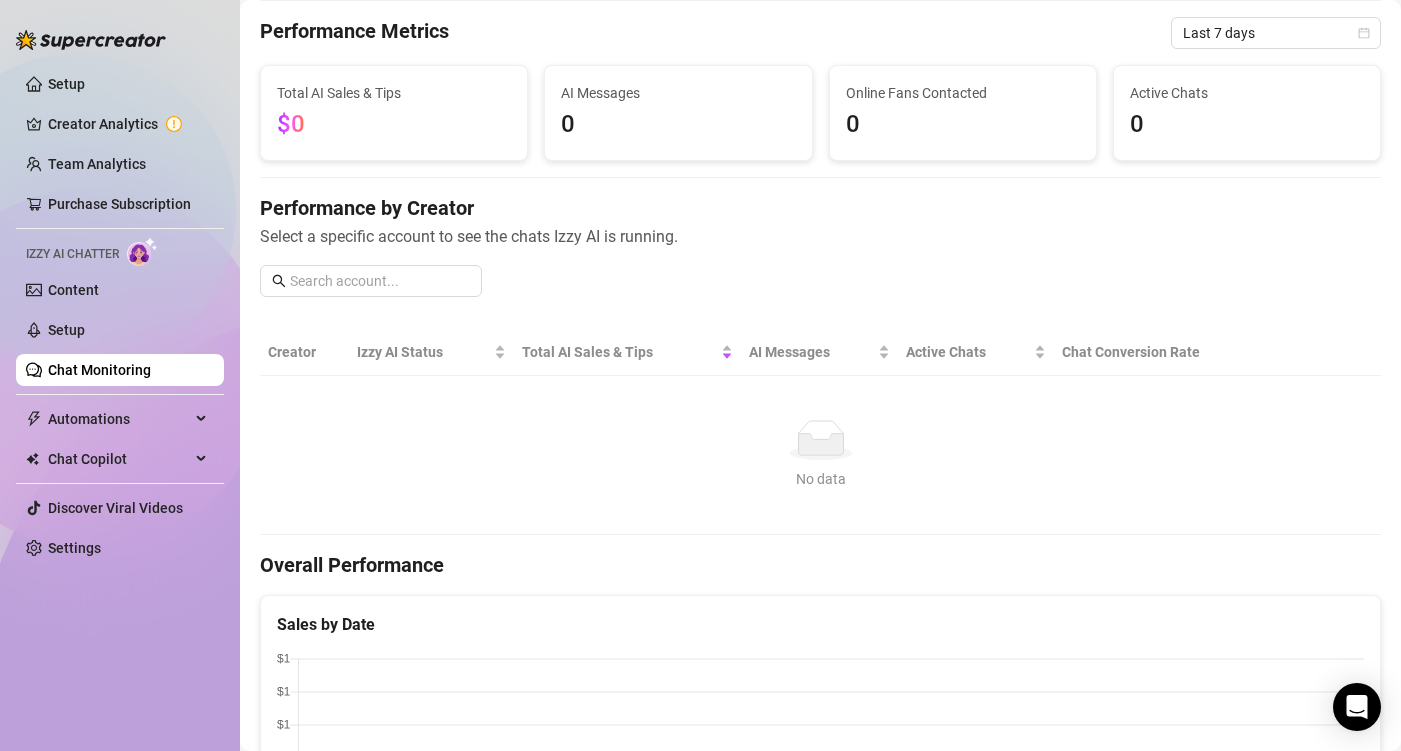 scroll, scrollTop: 66, scrollLeft: 0, axis: vertical 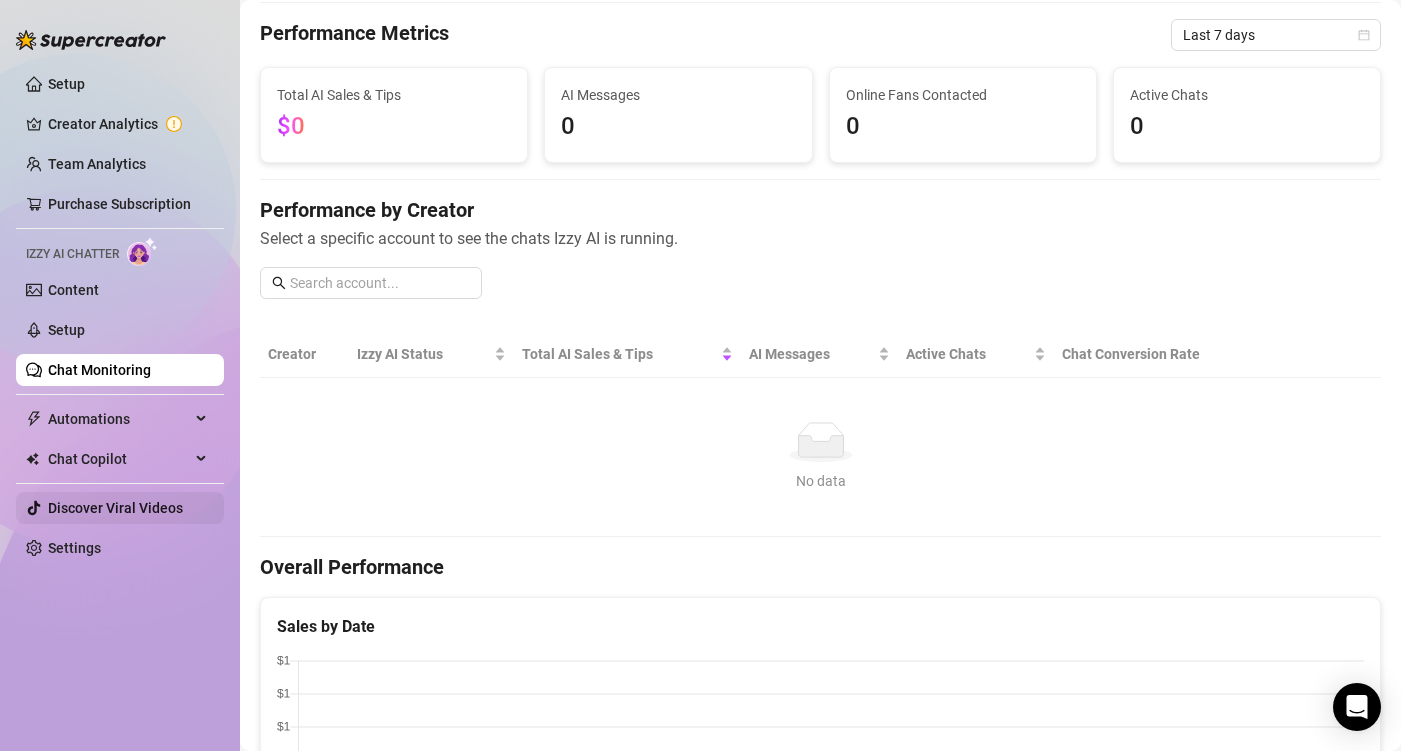 click on "Discover Viral Videos" at bounding box center [115, 508] 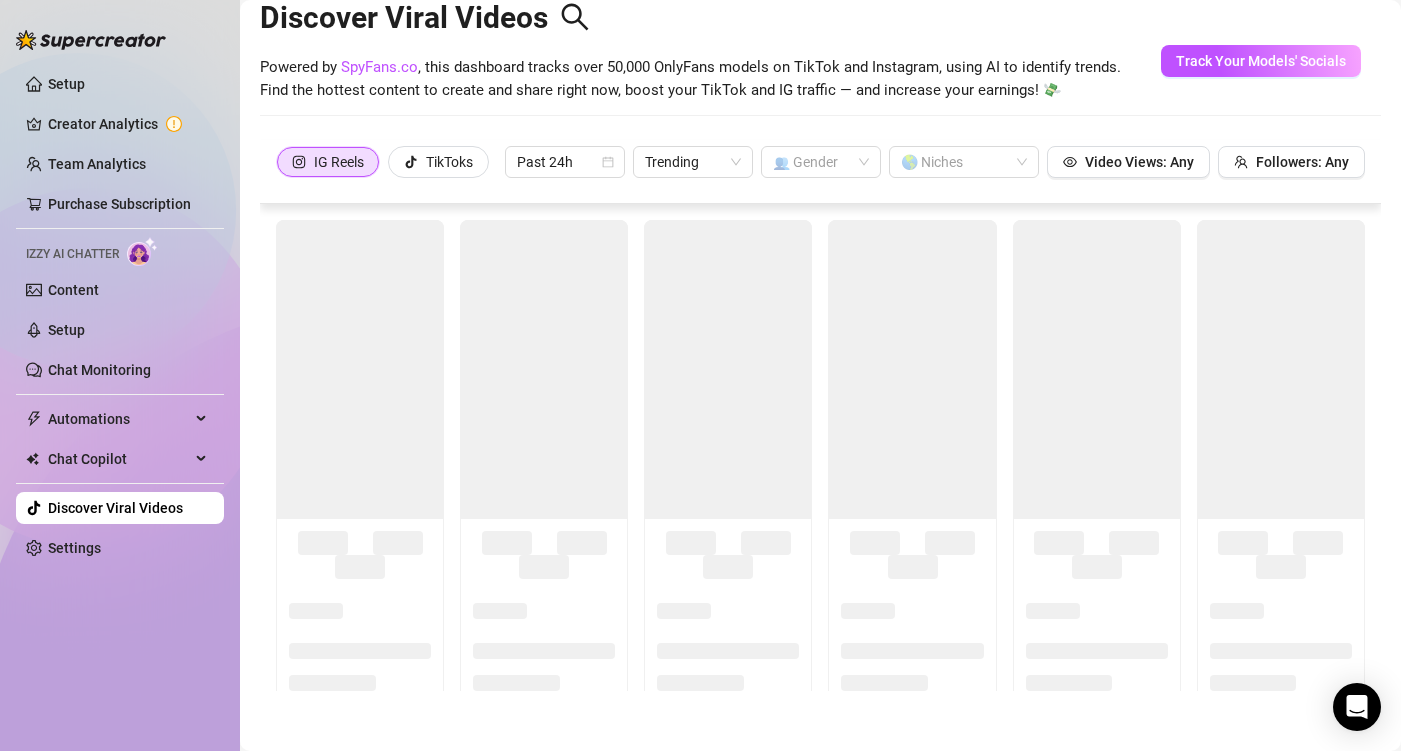 scroll, scrollTop: 44, scrollLeft: 0, axis: vertical 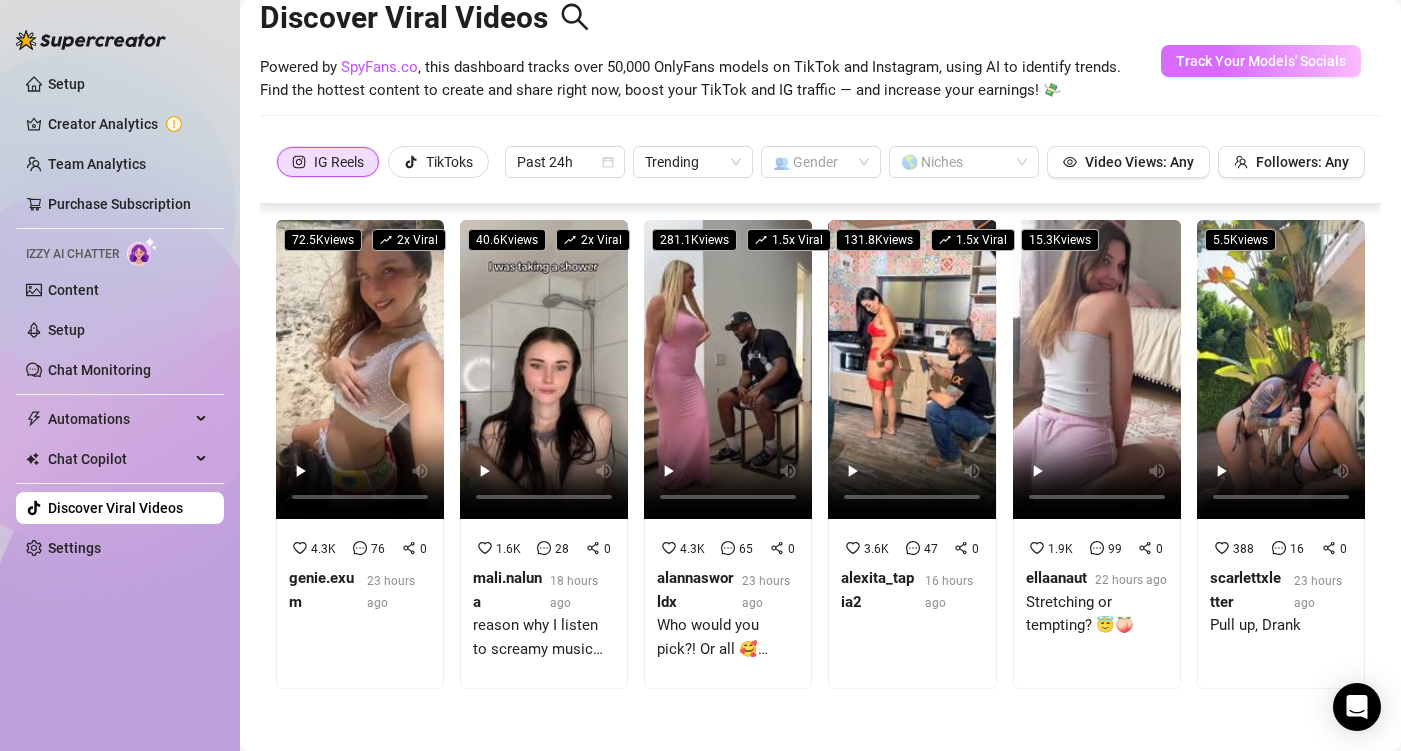 click on "Track Your Models' Socials" at bounding box center (1261, 61) 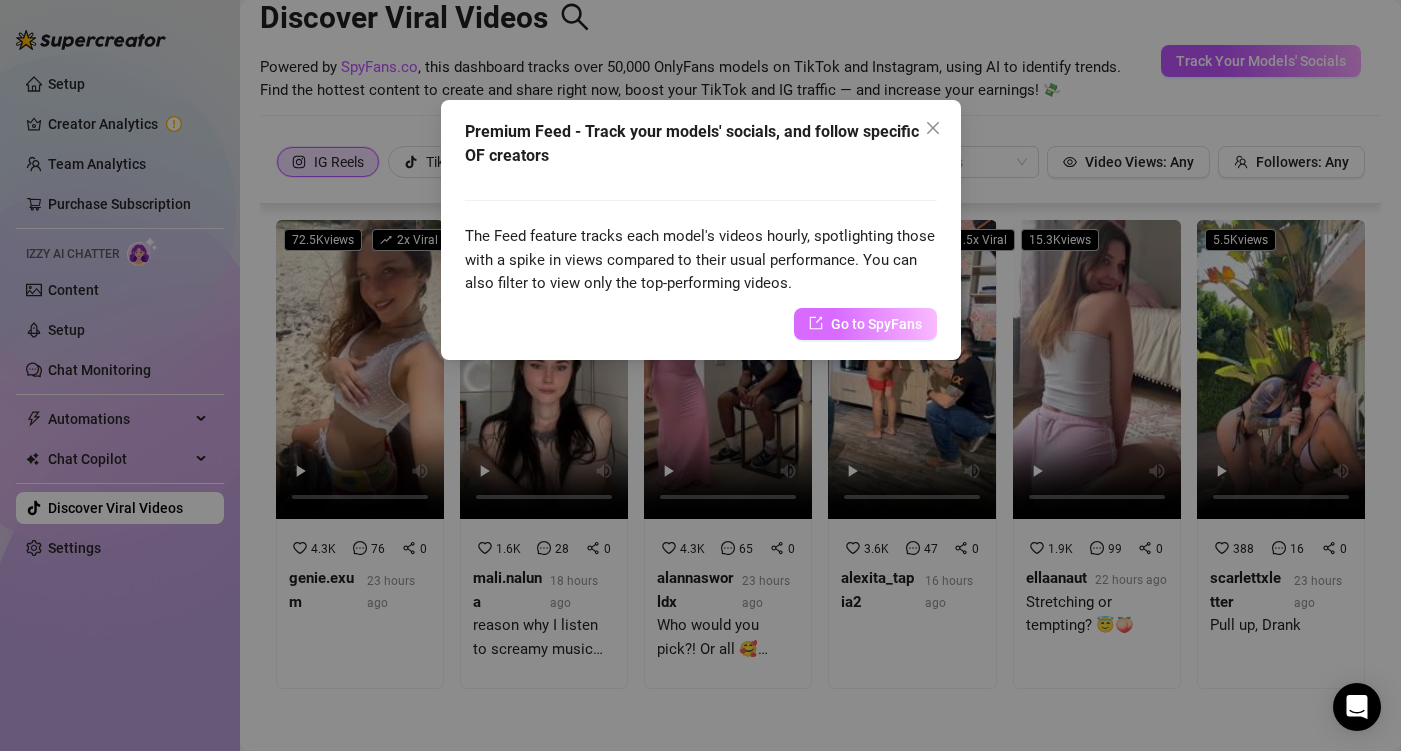 click on "Go to SpyFans" at bounding box center (876, 324) 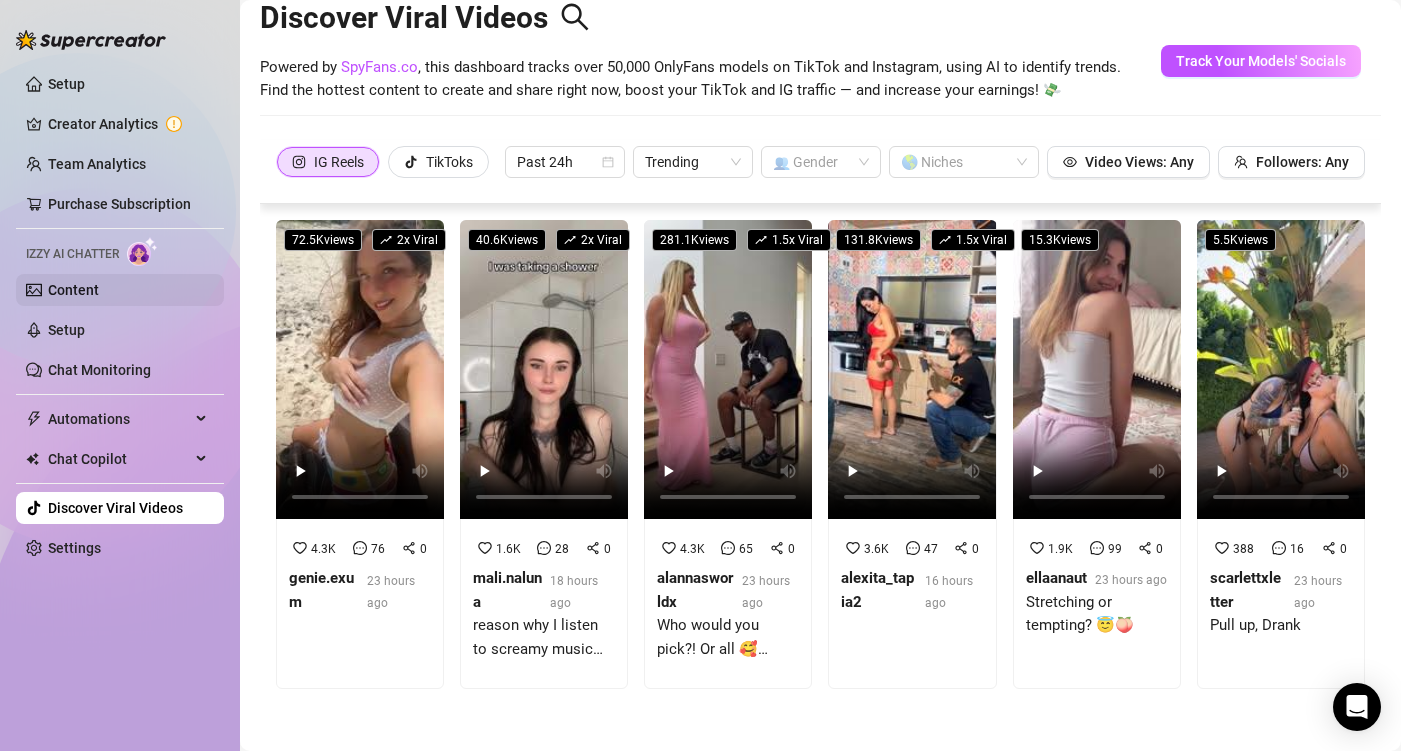 click on "Content" at bounding box center (73, 290) 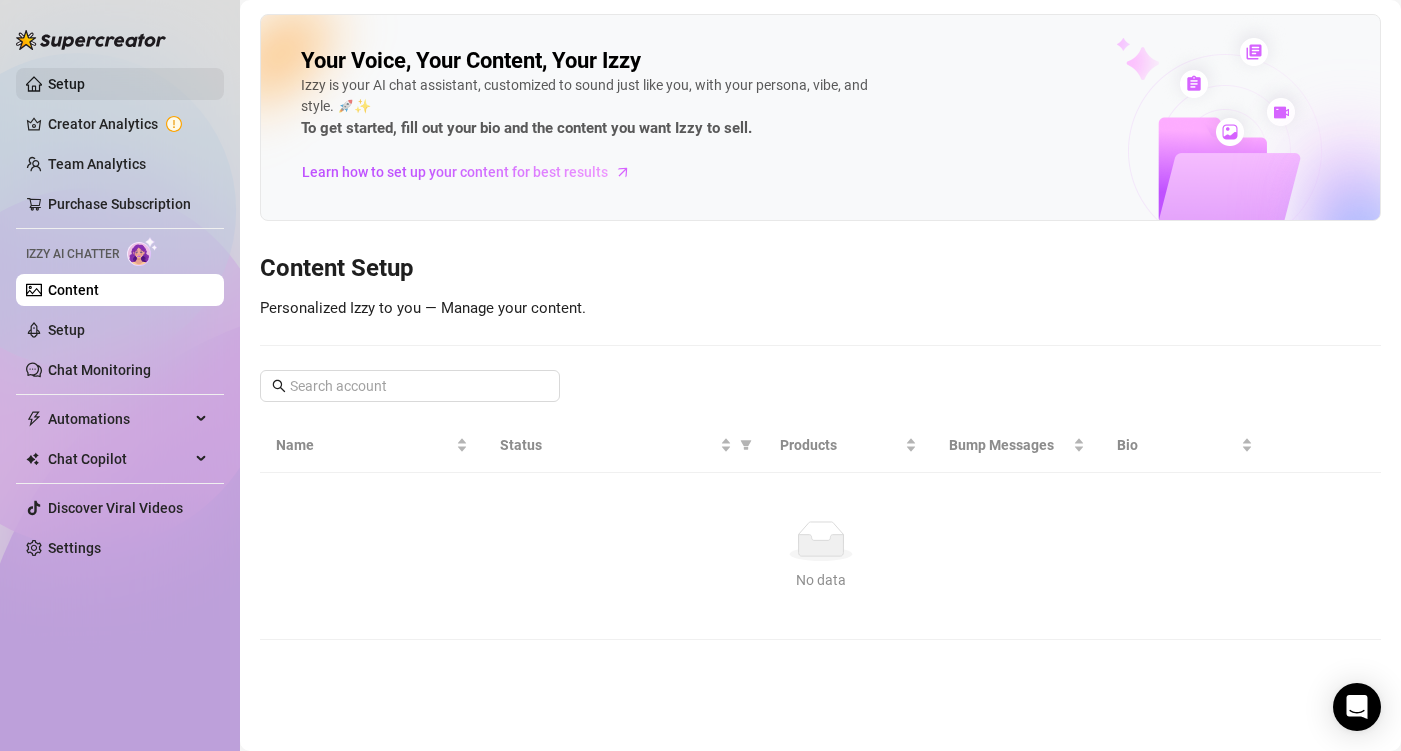 click on "Setup" at bounding box center (66, 84) 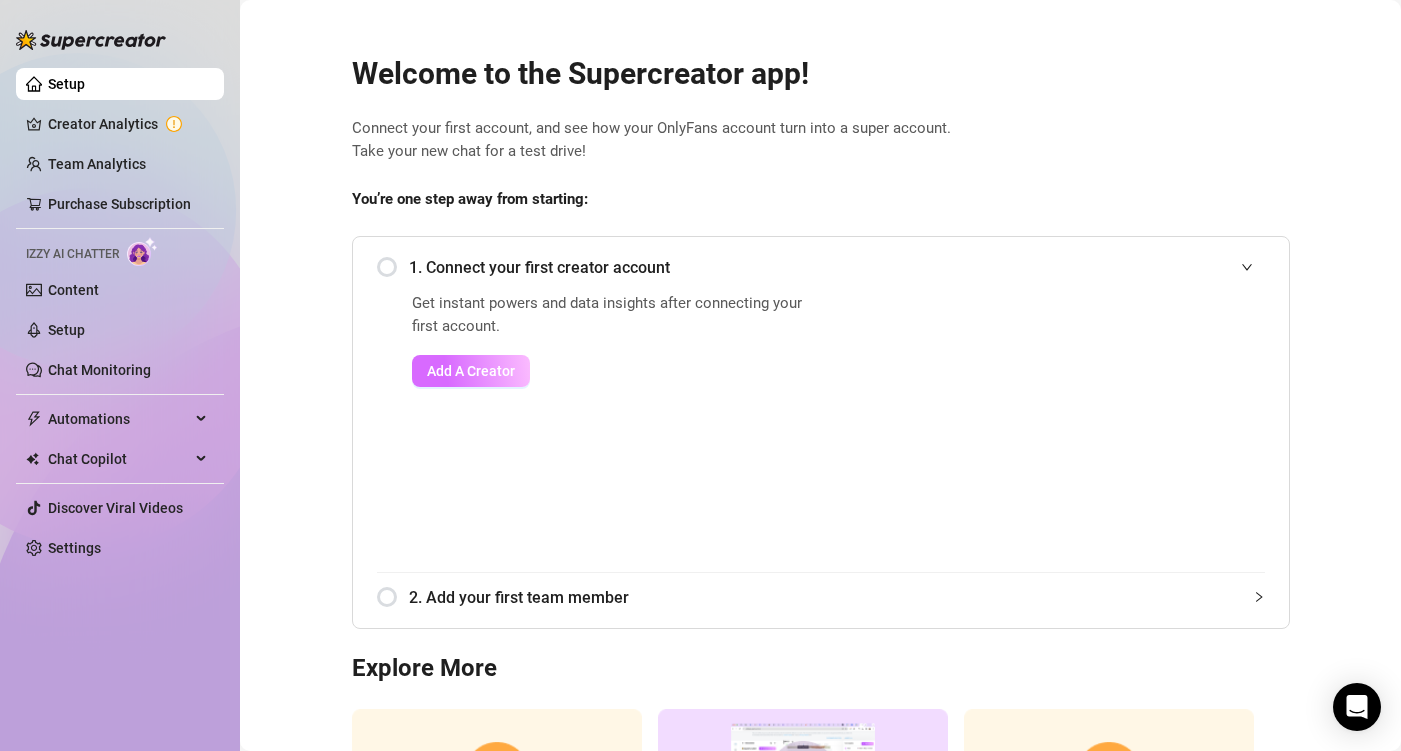 click on "Add A Creator" at bounding box center [471, 371] 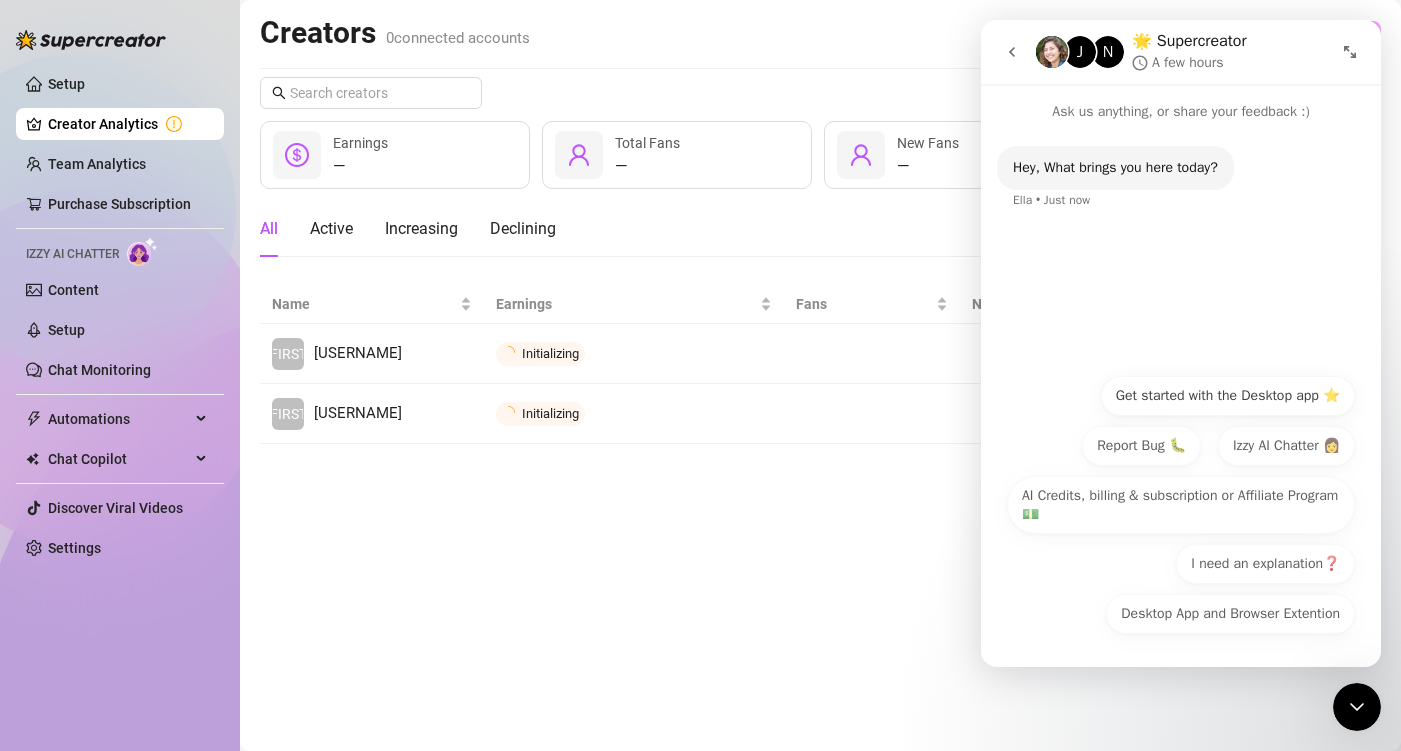 scroll, scrollTop: 0, scrollLeft: 0, axis: both 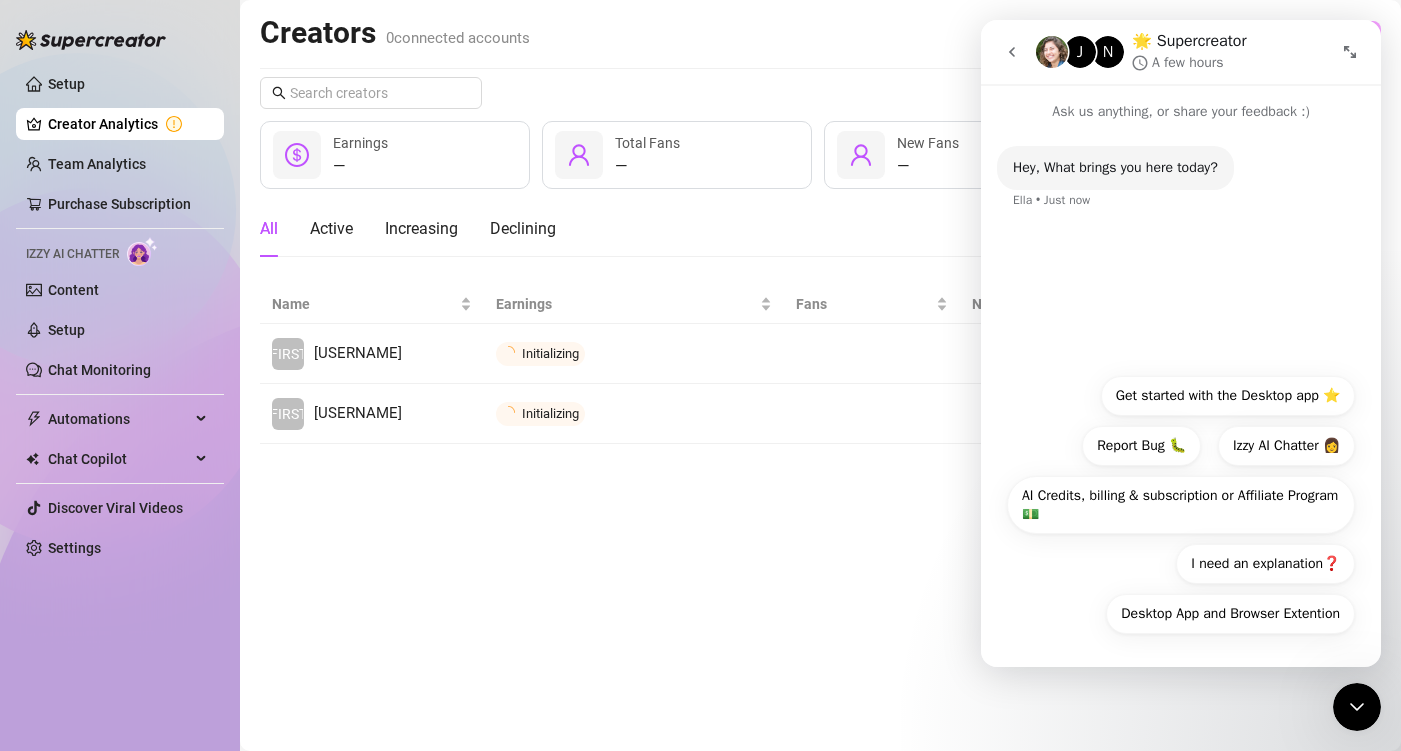 click 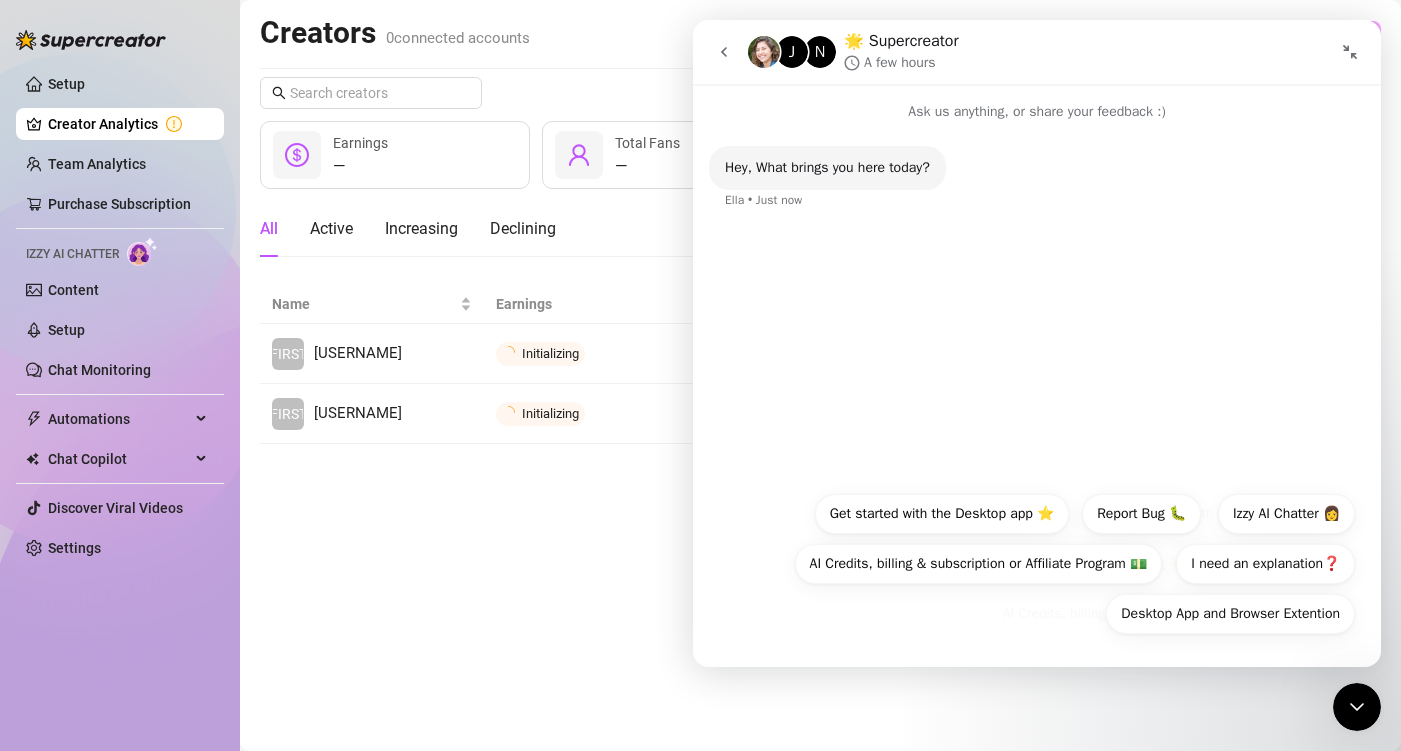 click at bounding box center [724, 52] 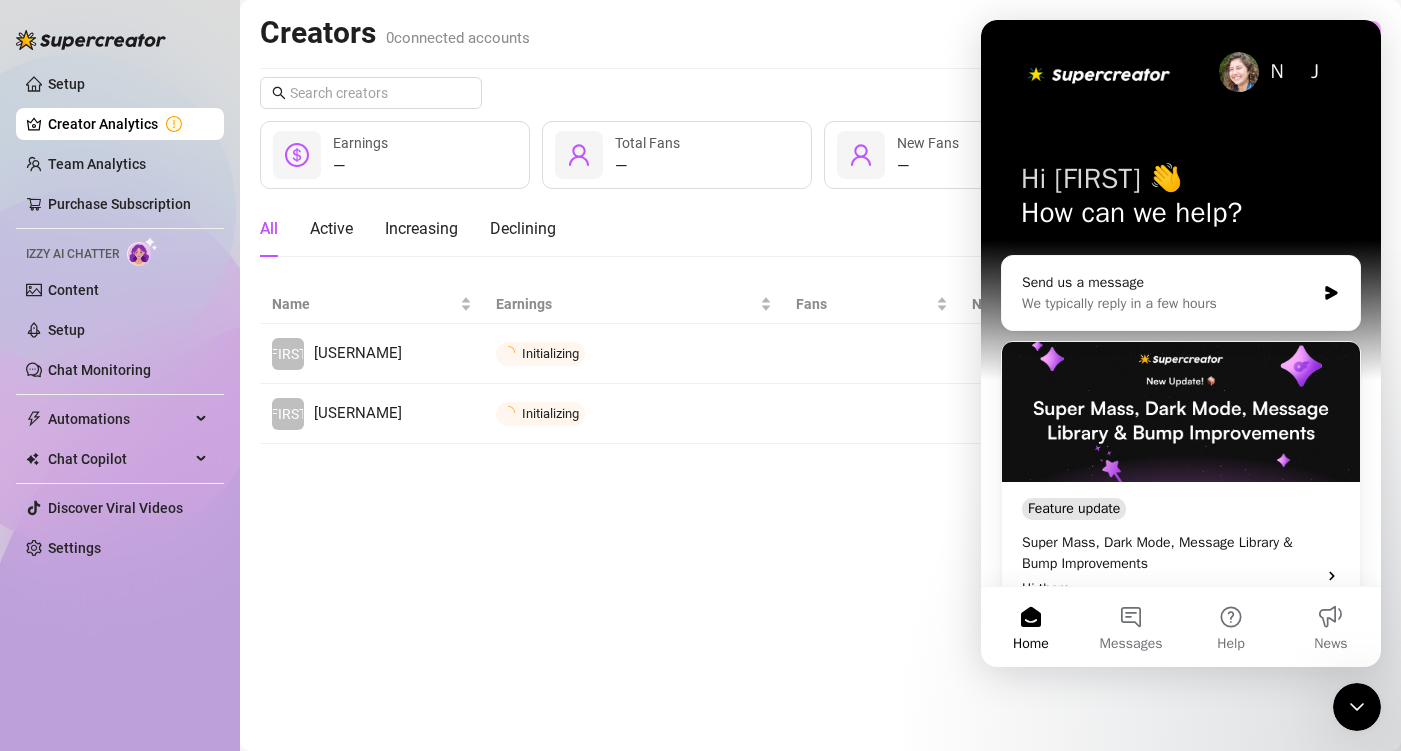 click on "Creators  0  connected accounts Manage Accounts + Add Account" at bounding box center [820, 37] 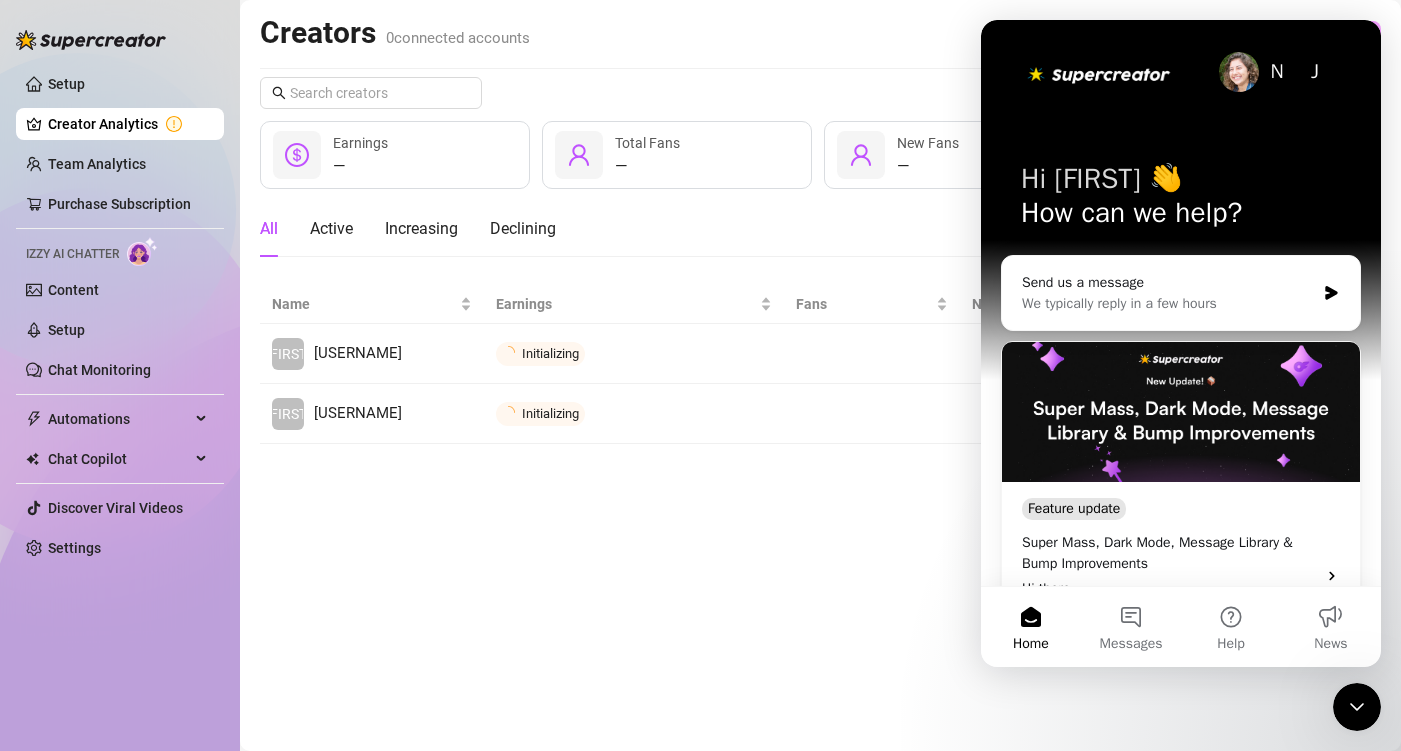 click on "Creators  0  connected accounts Manage Accounts + Add Account Last 7 days — Earnings — Total Fans — New Fans All Active Increasing Declining Name Earnings Fans New Fans JA [USERNAME] Initializing Connect JA [USERNAME] Initializing Connect" at bounding box center [820, 375] 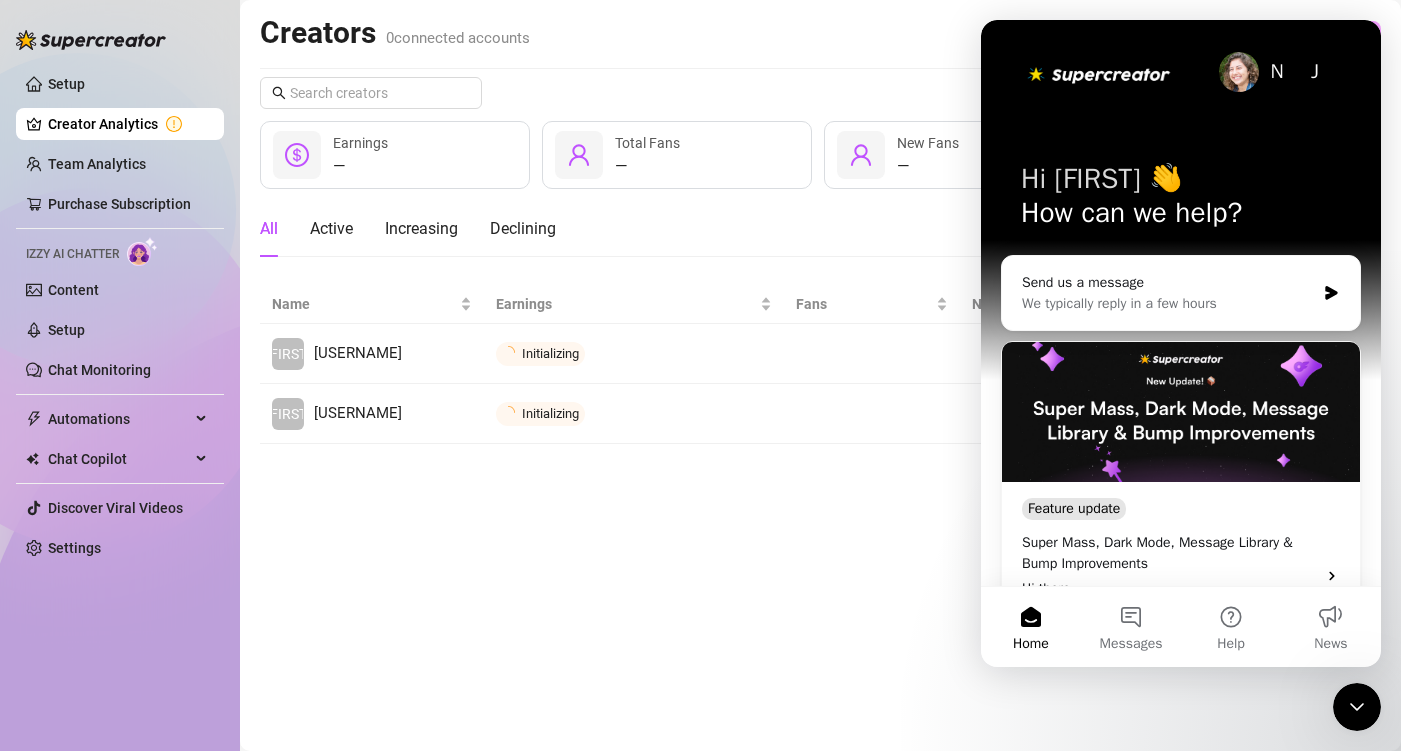 click at bounding box center [1357, 707] 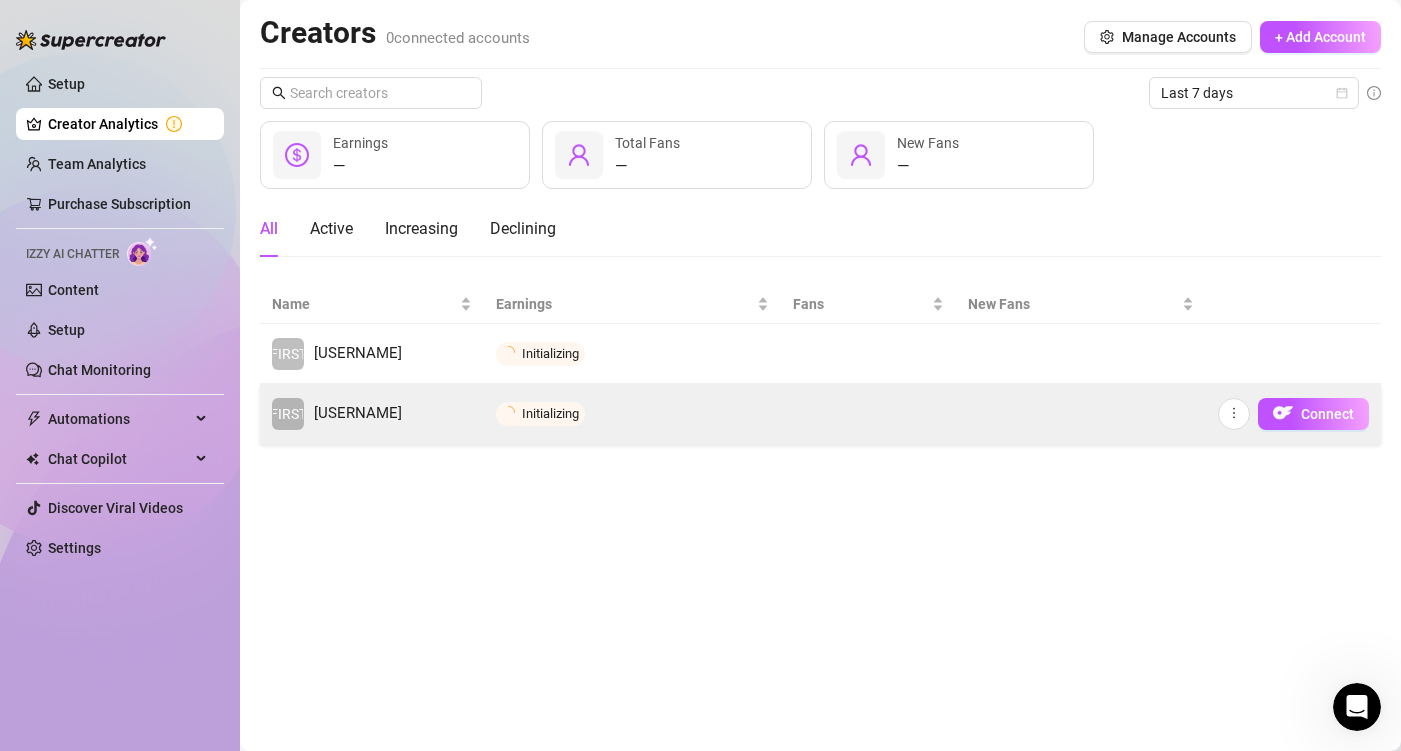 scroll, scrollTop: 0, scrollLeft: 0, axis: both 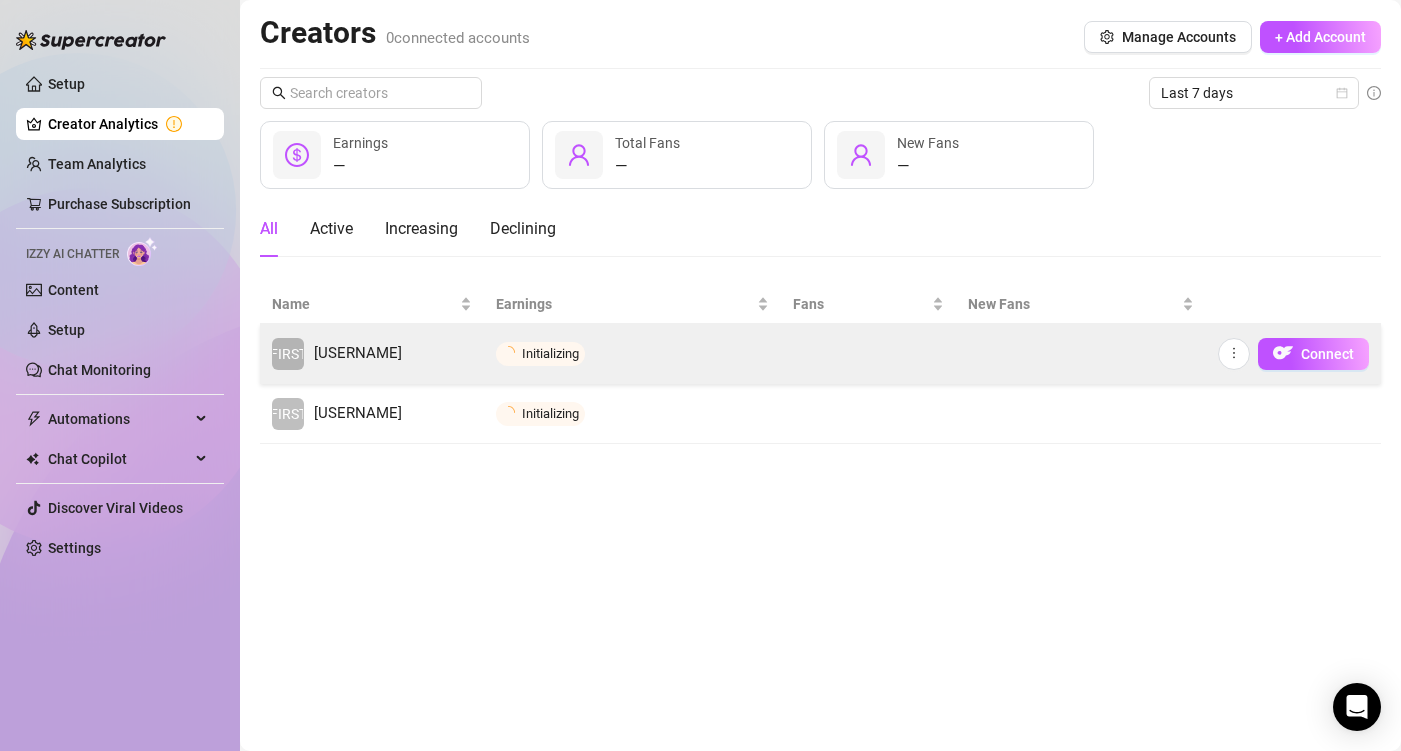 click on "Initializing" at bounding box center (632, 354) 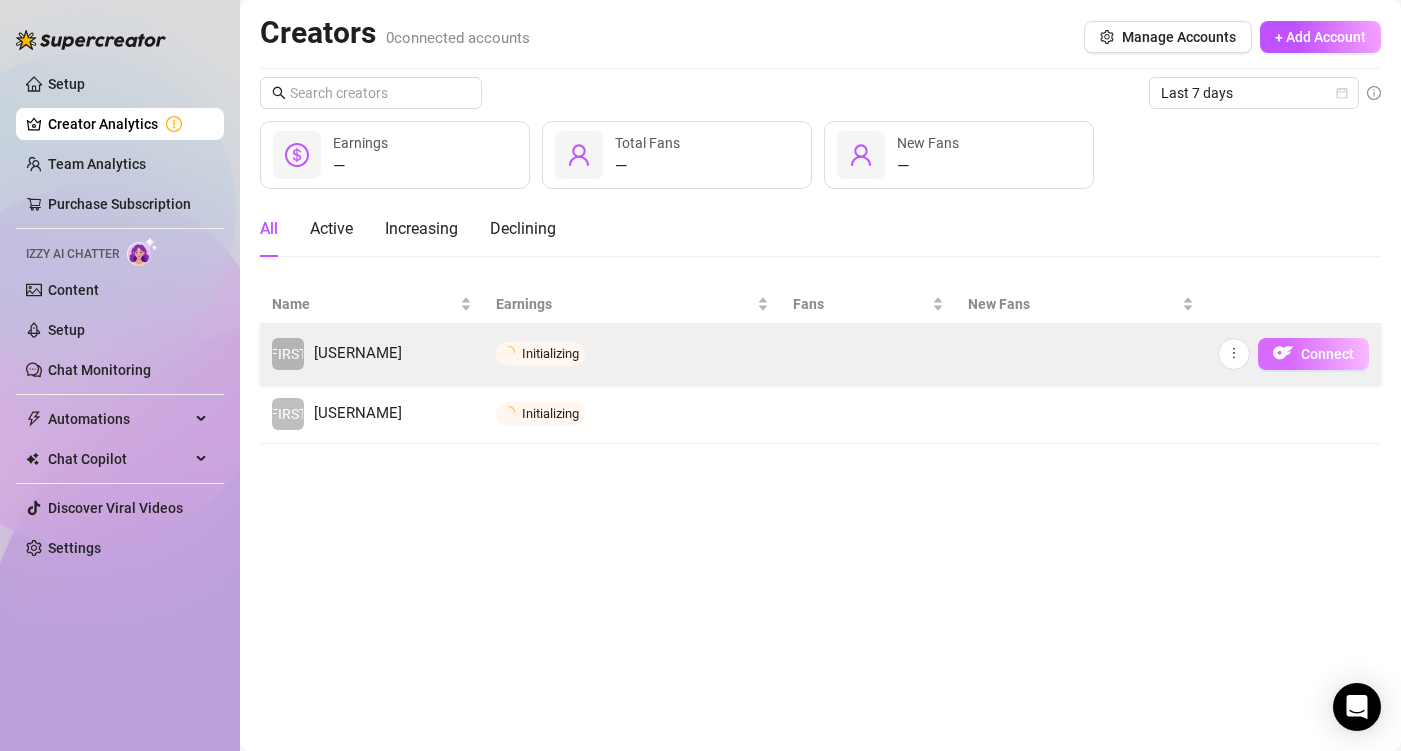 click on "Connect" at bounding box center (1327, 354) 